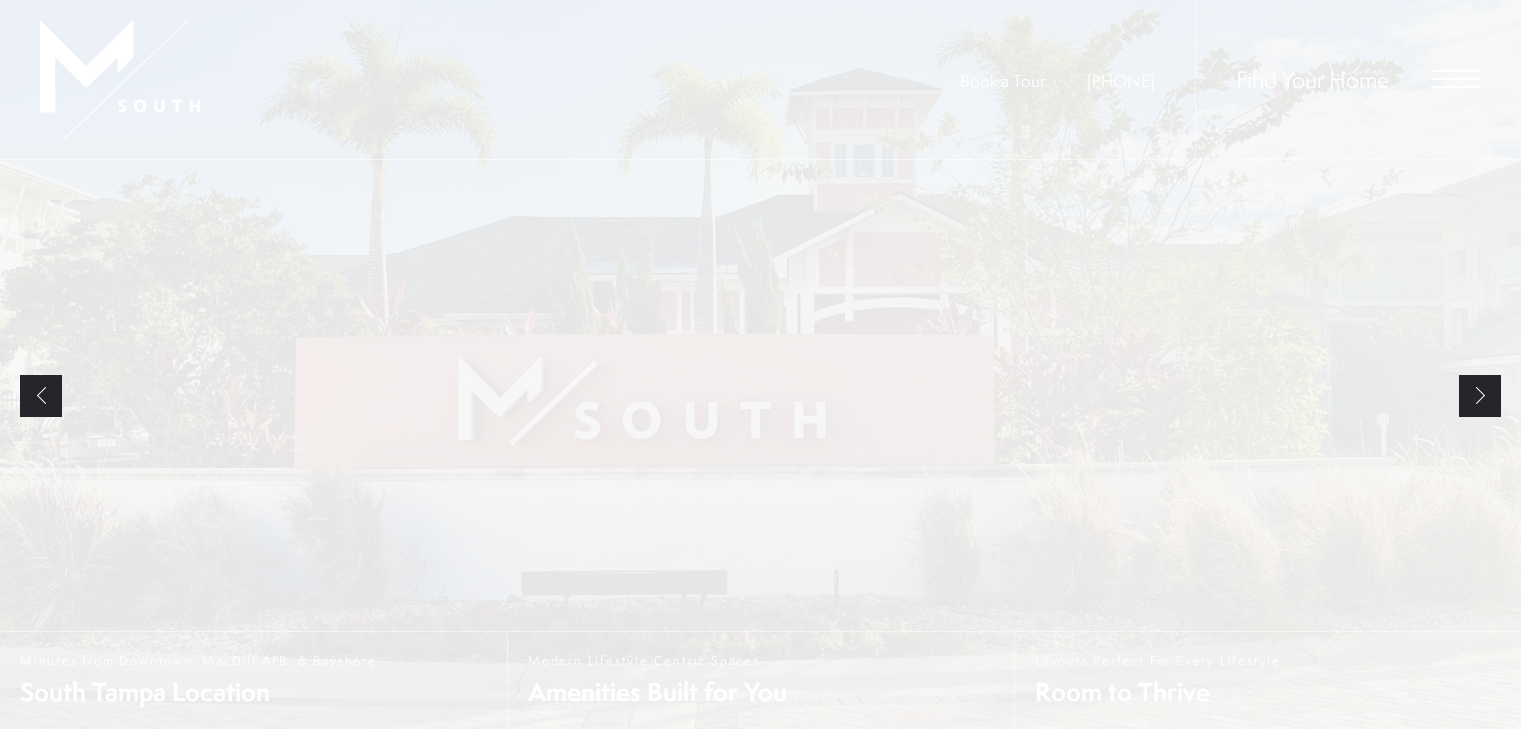 scroll, scrollTop: 0, scrollLeft: 0, axis: both 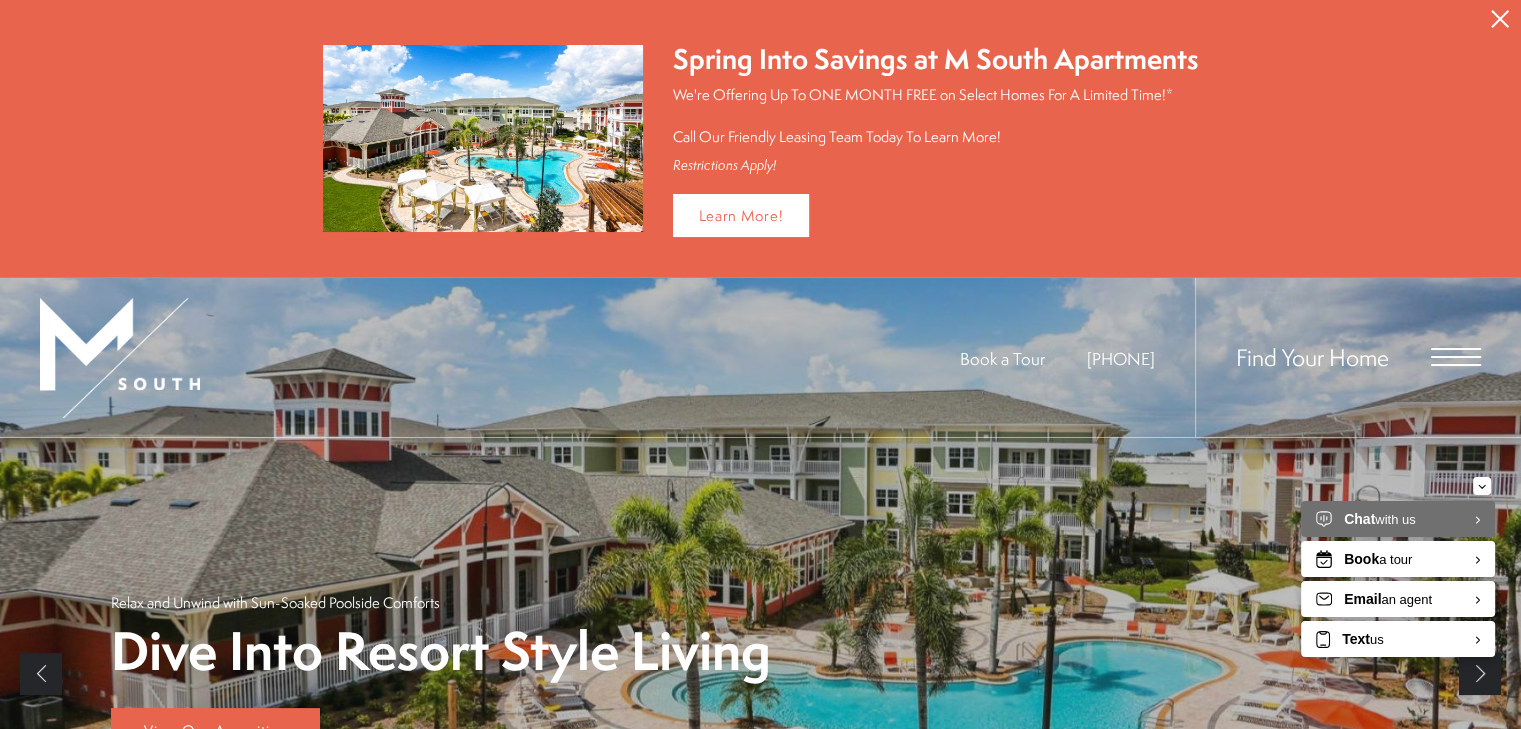click 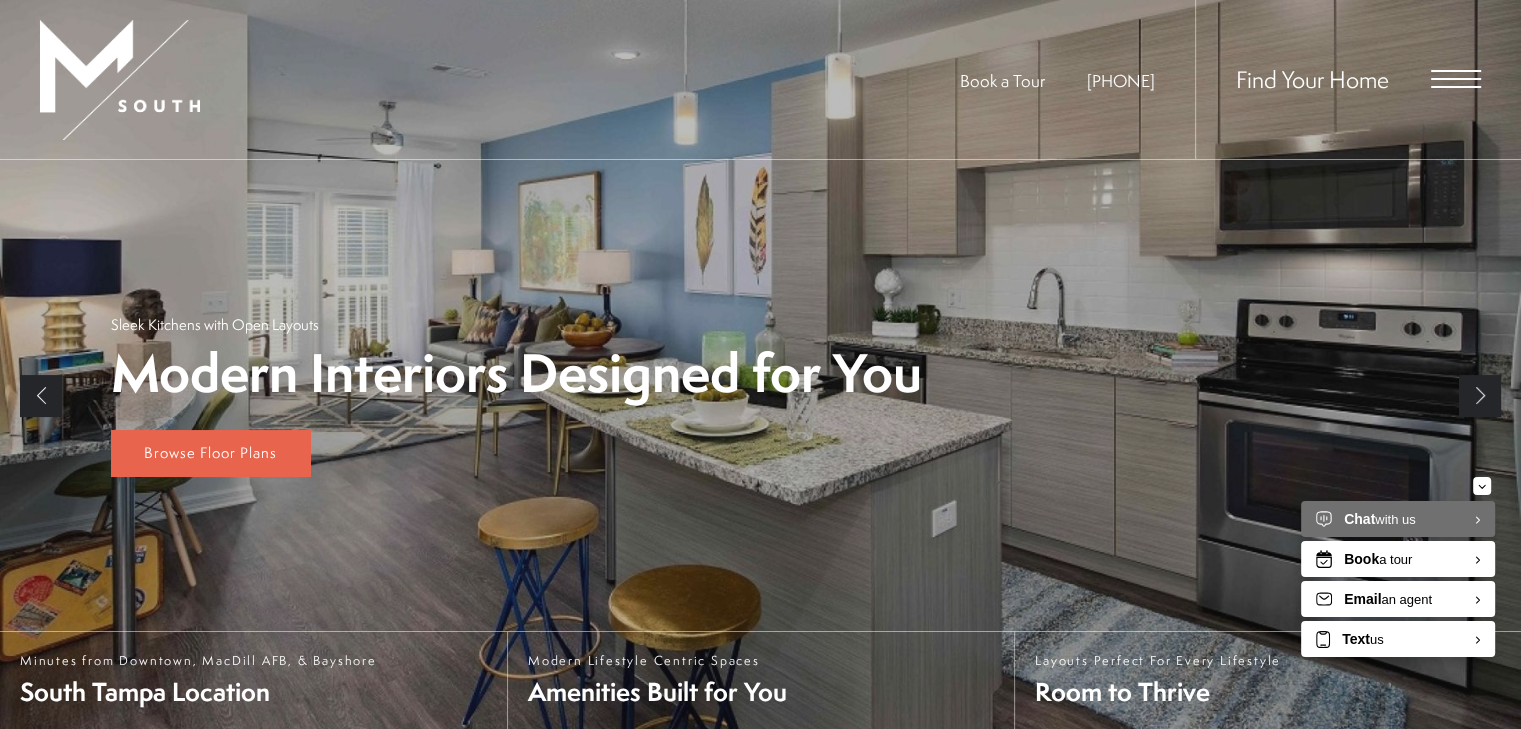 click at bounding box center [1456, 79] 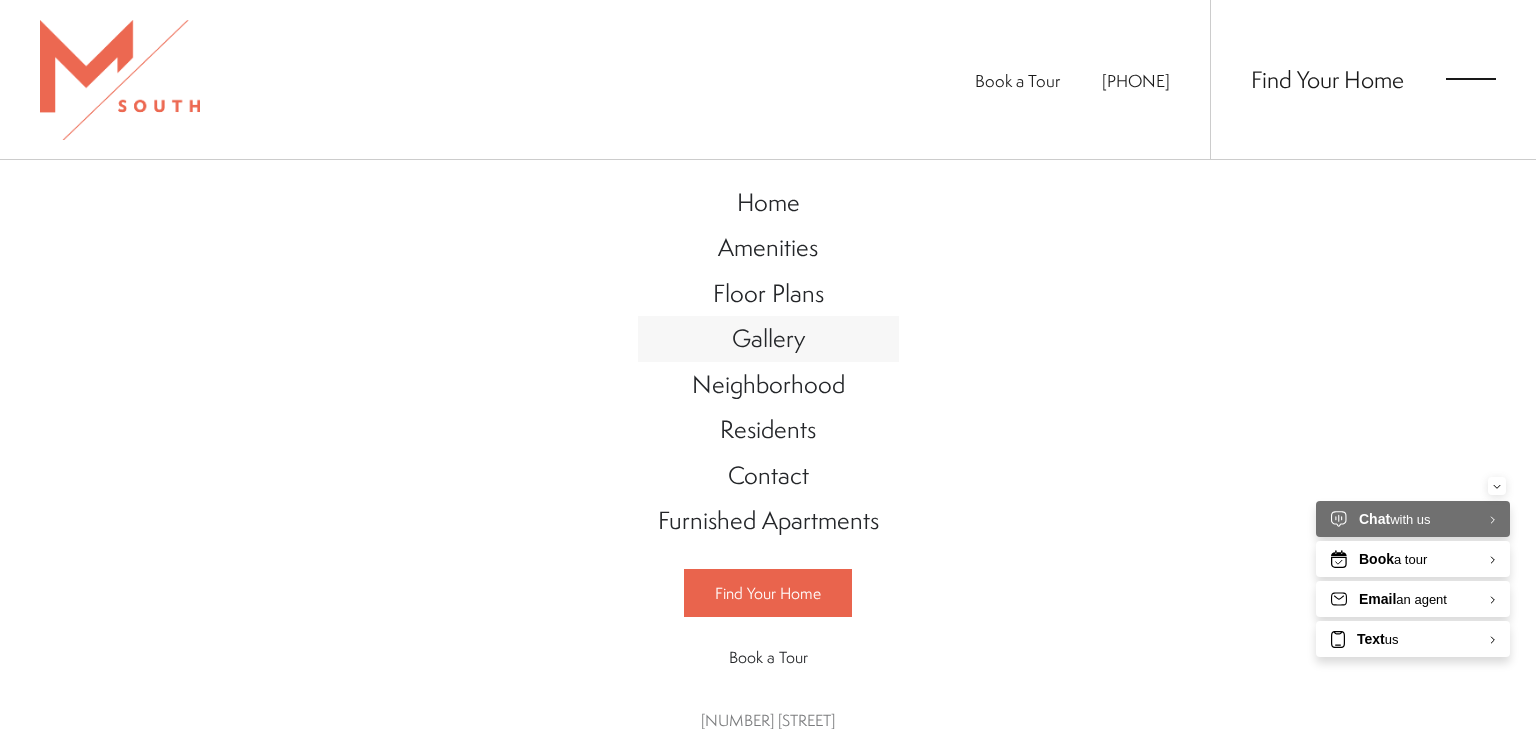 click on "Gallery" at bounding box center (768, 338) 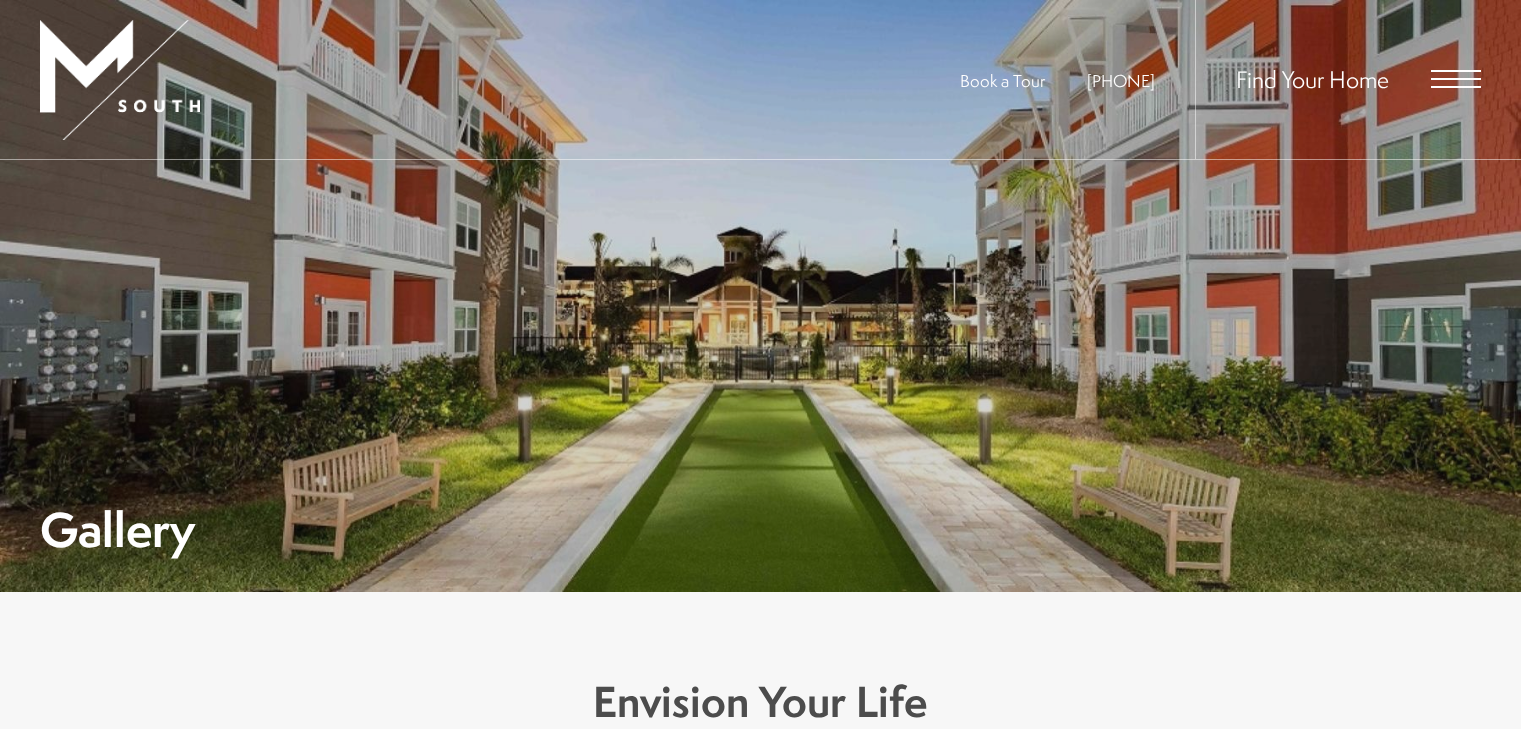 scroll, scrollTop: 0, scrollLeft: 0, axis: both 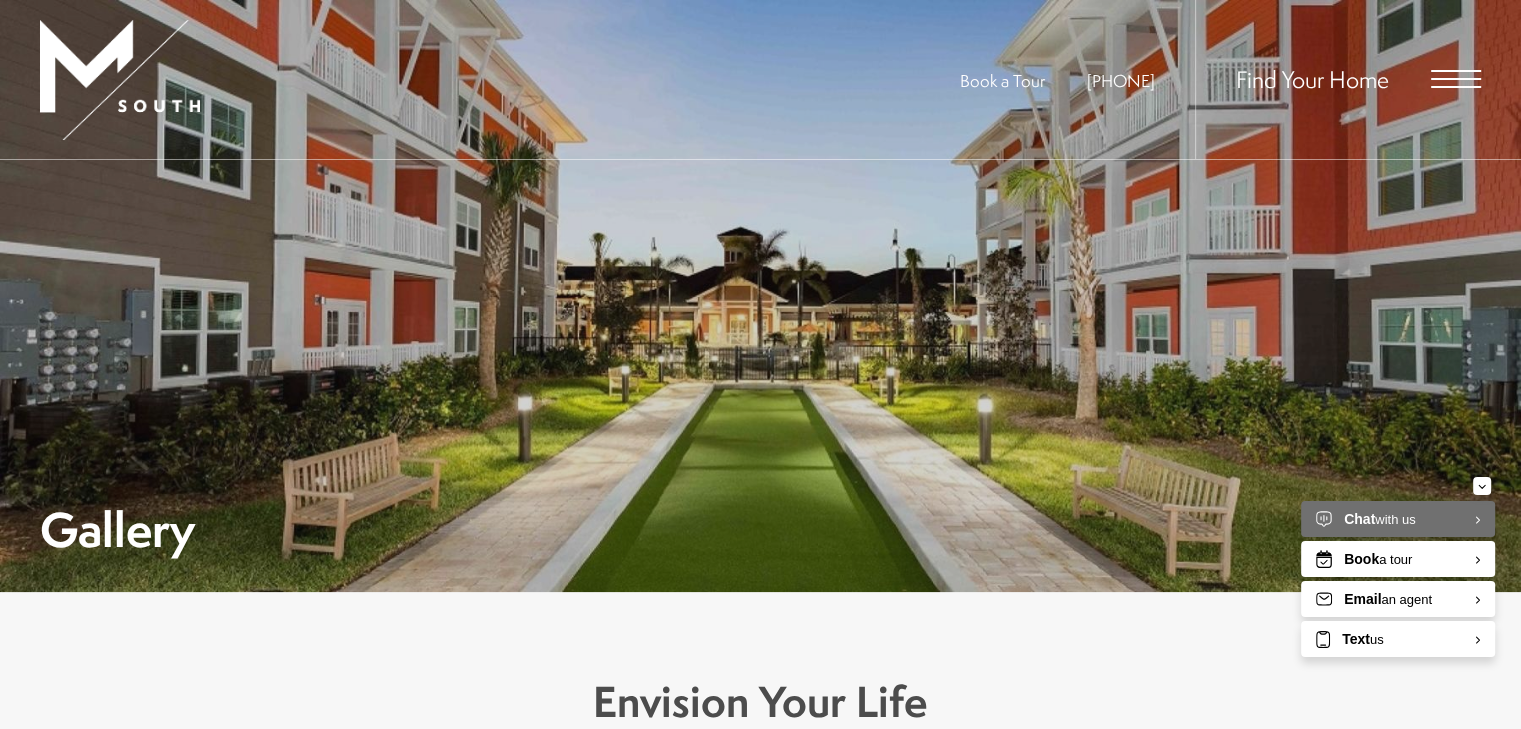 click at bounding box center [1456, 79] 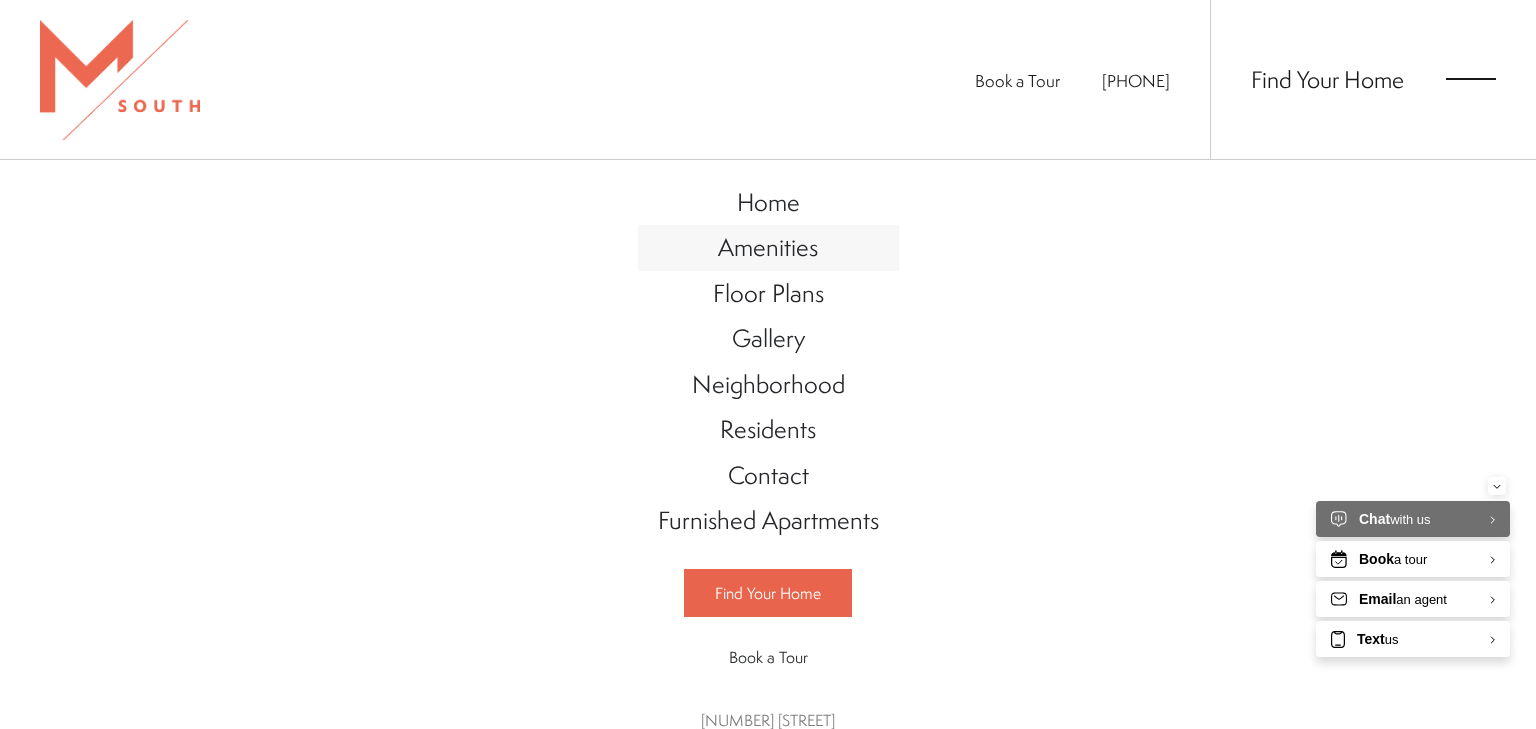 click on "Amenities" at bounding box center [768, 247] 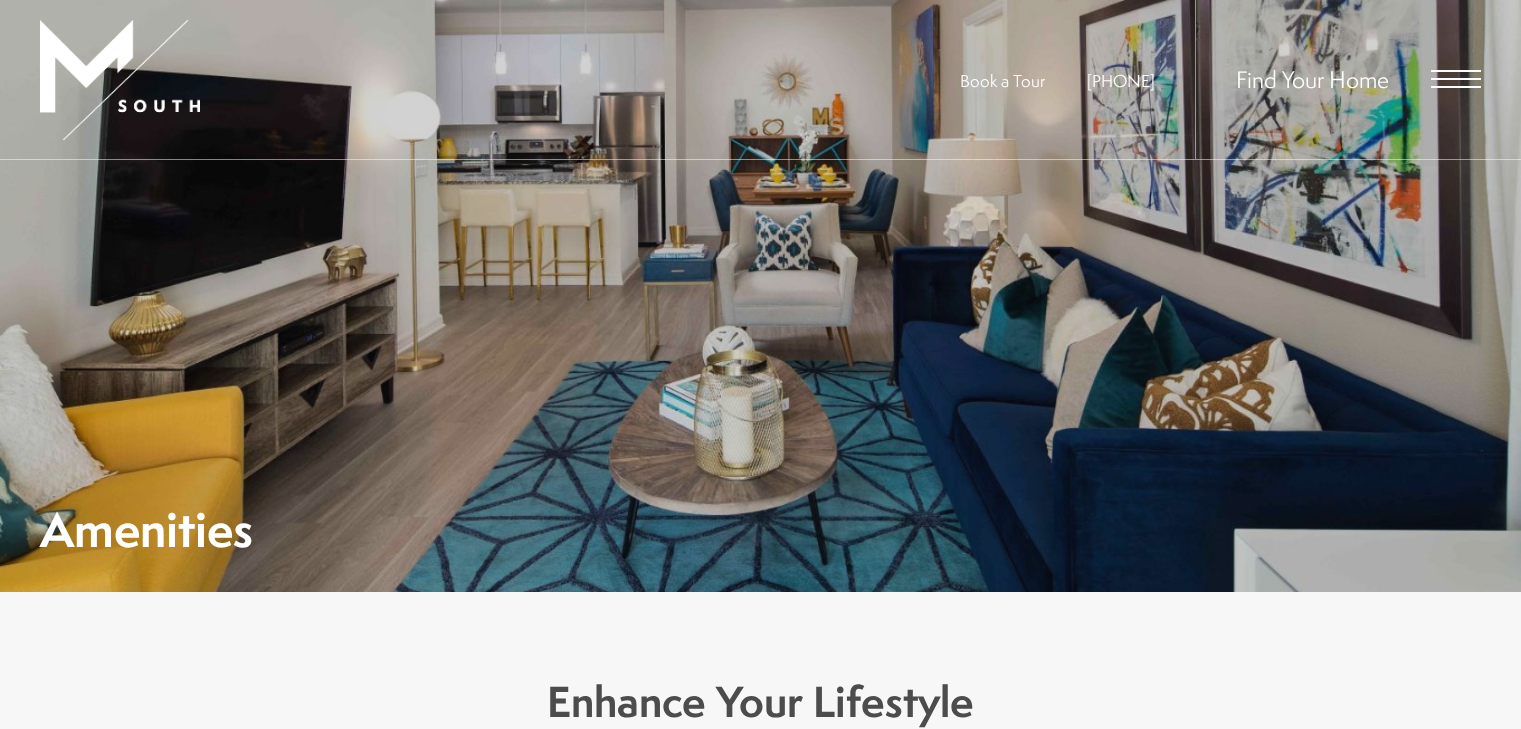 scroll, scrollTop: 0, scrollLeft: 0, axis: both 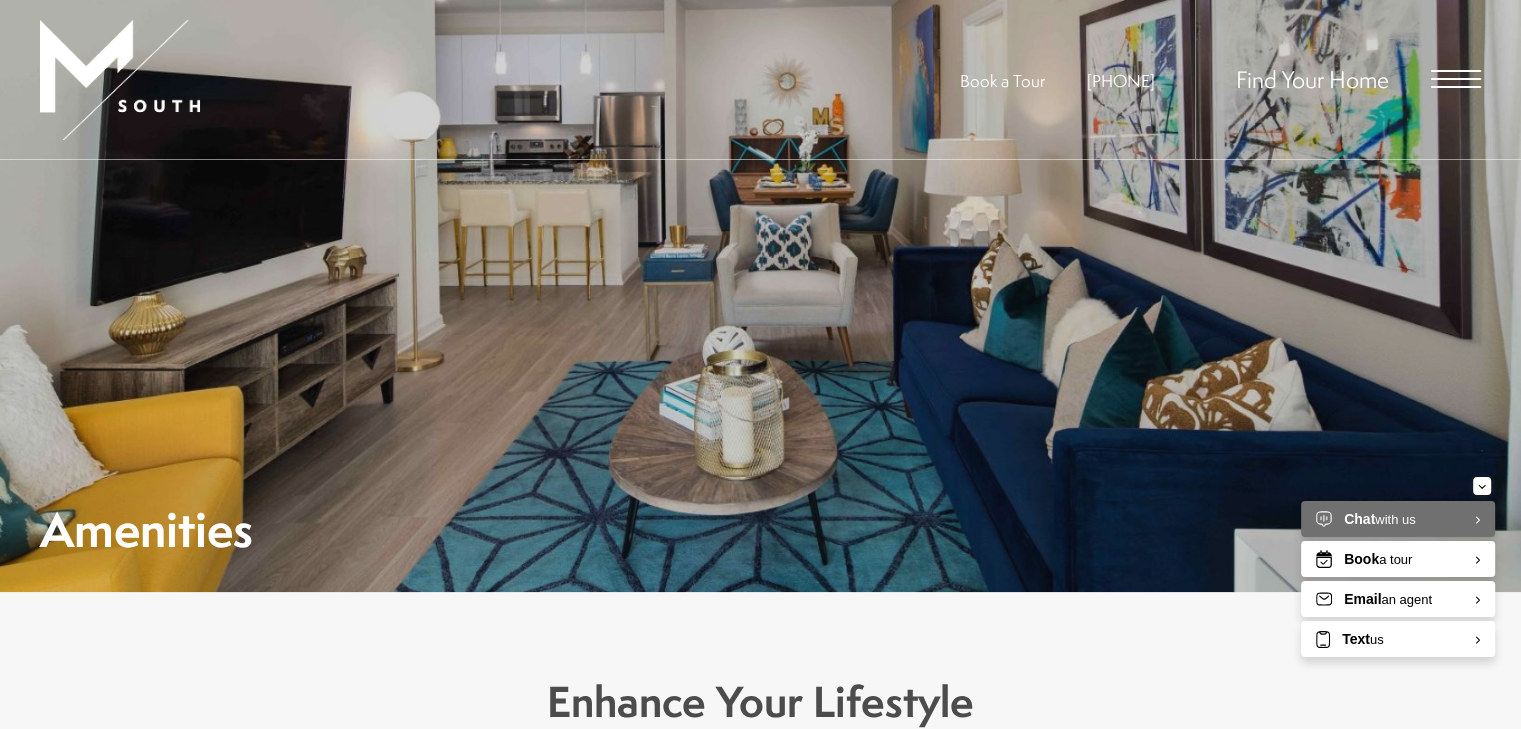 click on "Find Your Home" at bounding box center [1312, 79] 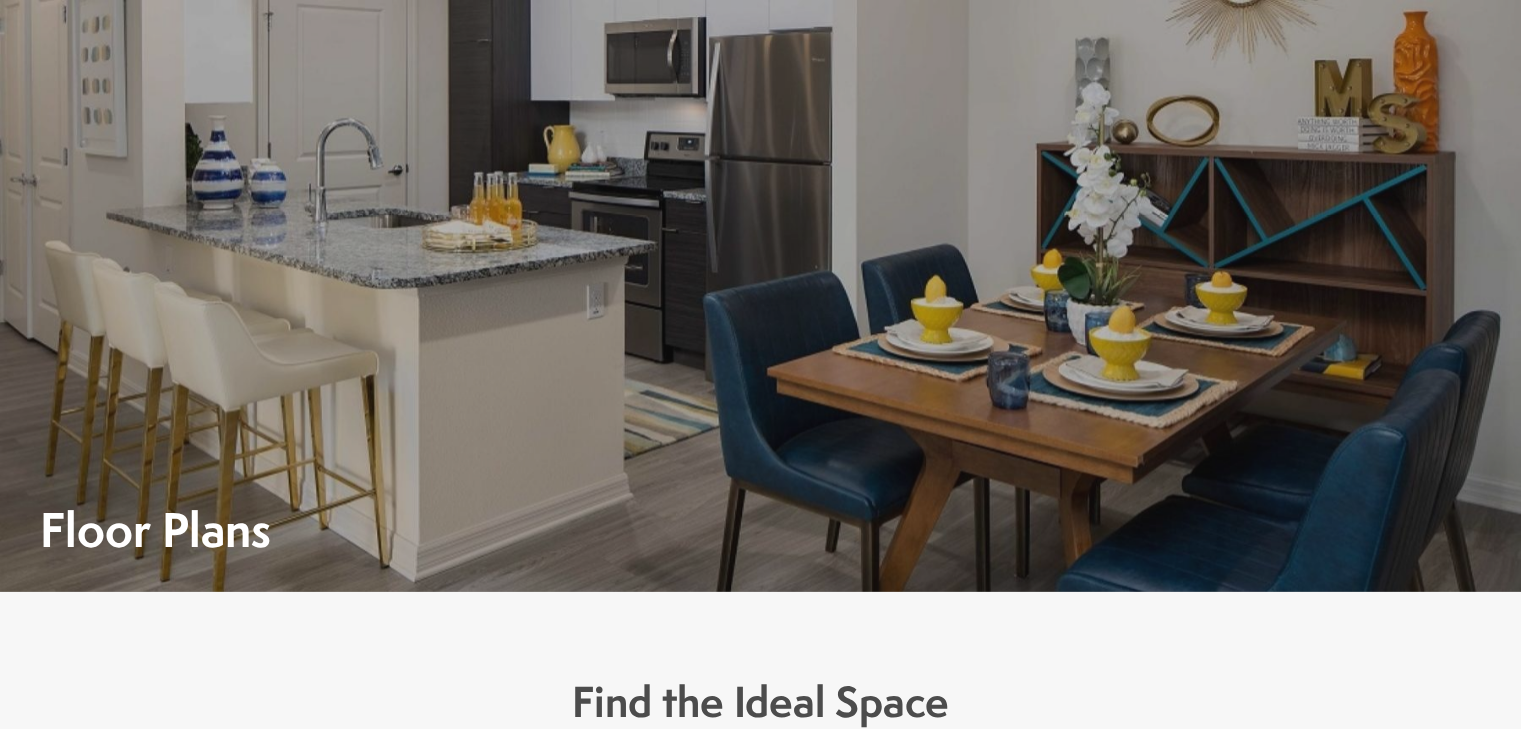 scroll, scrollTop: 0, scrollLeft: 0, axis: both 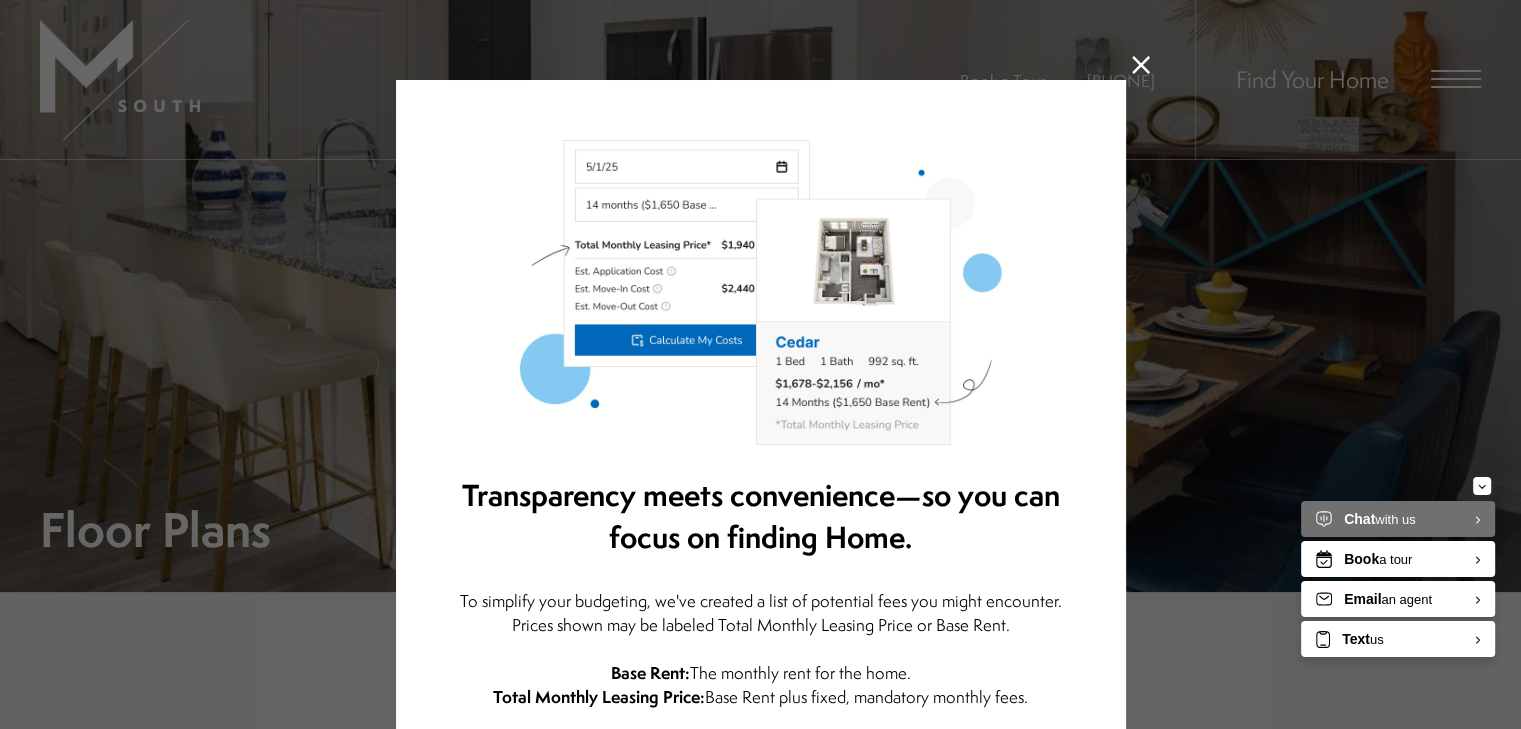 click 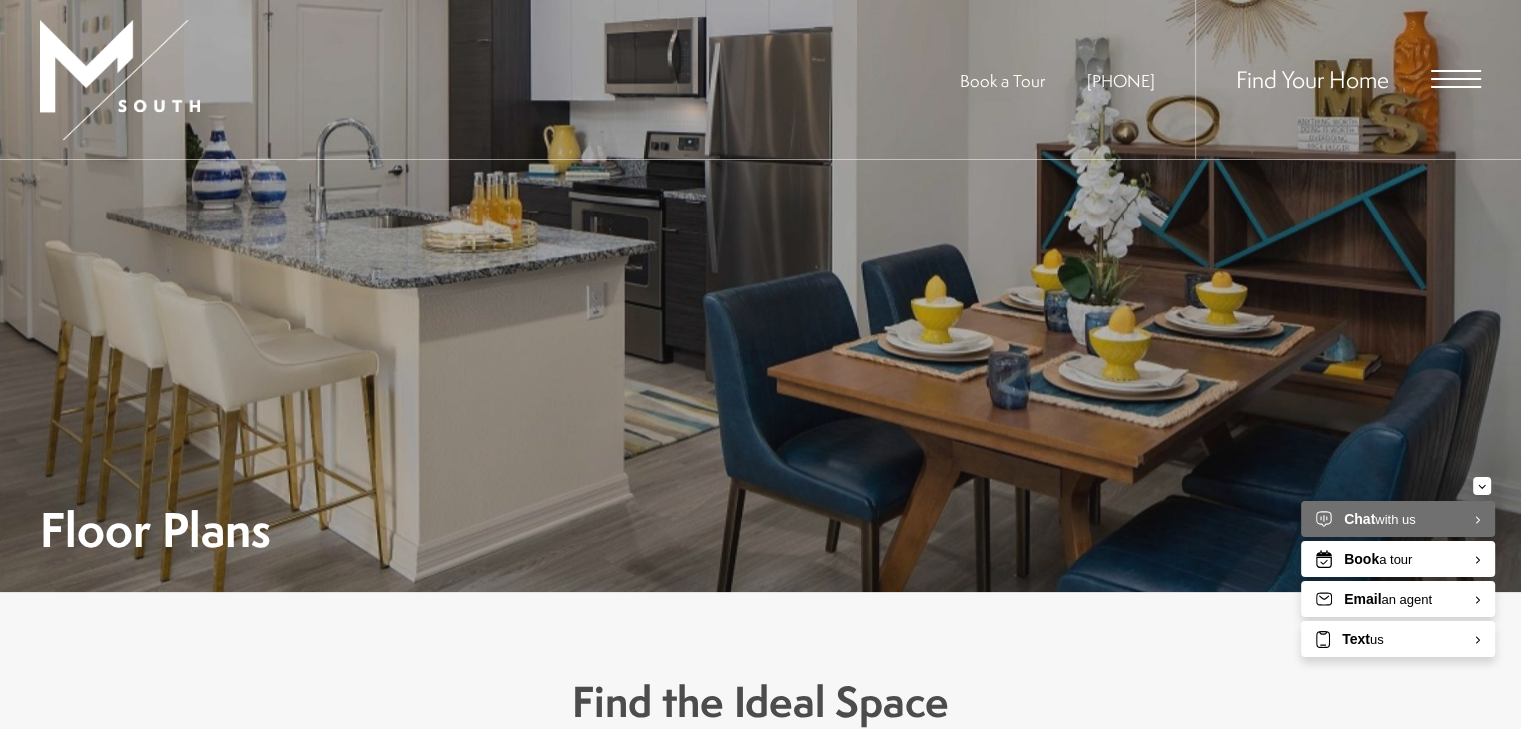 click at bounding box center (1456, 71) 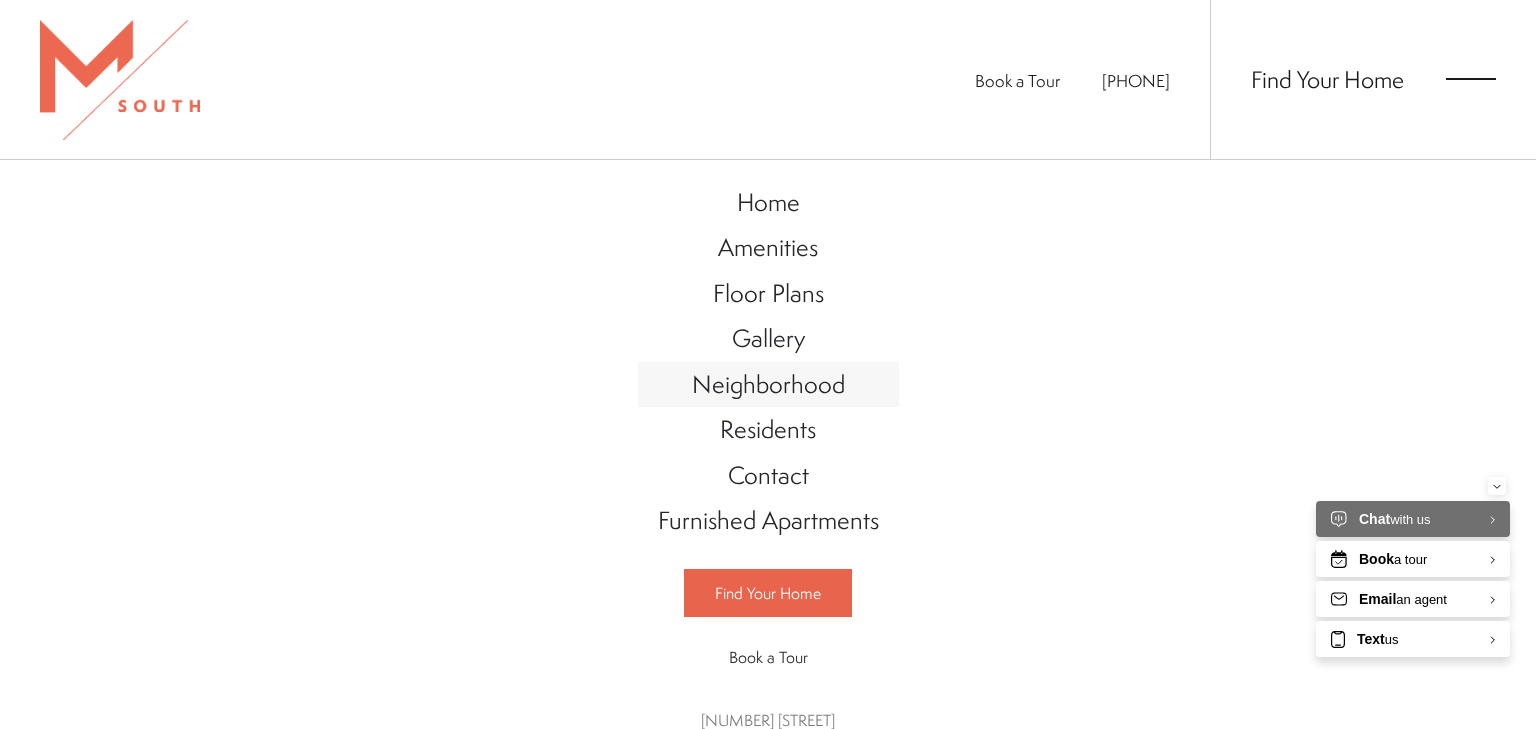 click on "Neighborhood" at bounding box center [768, 384] 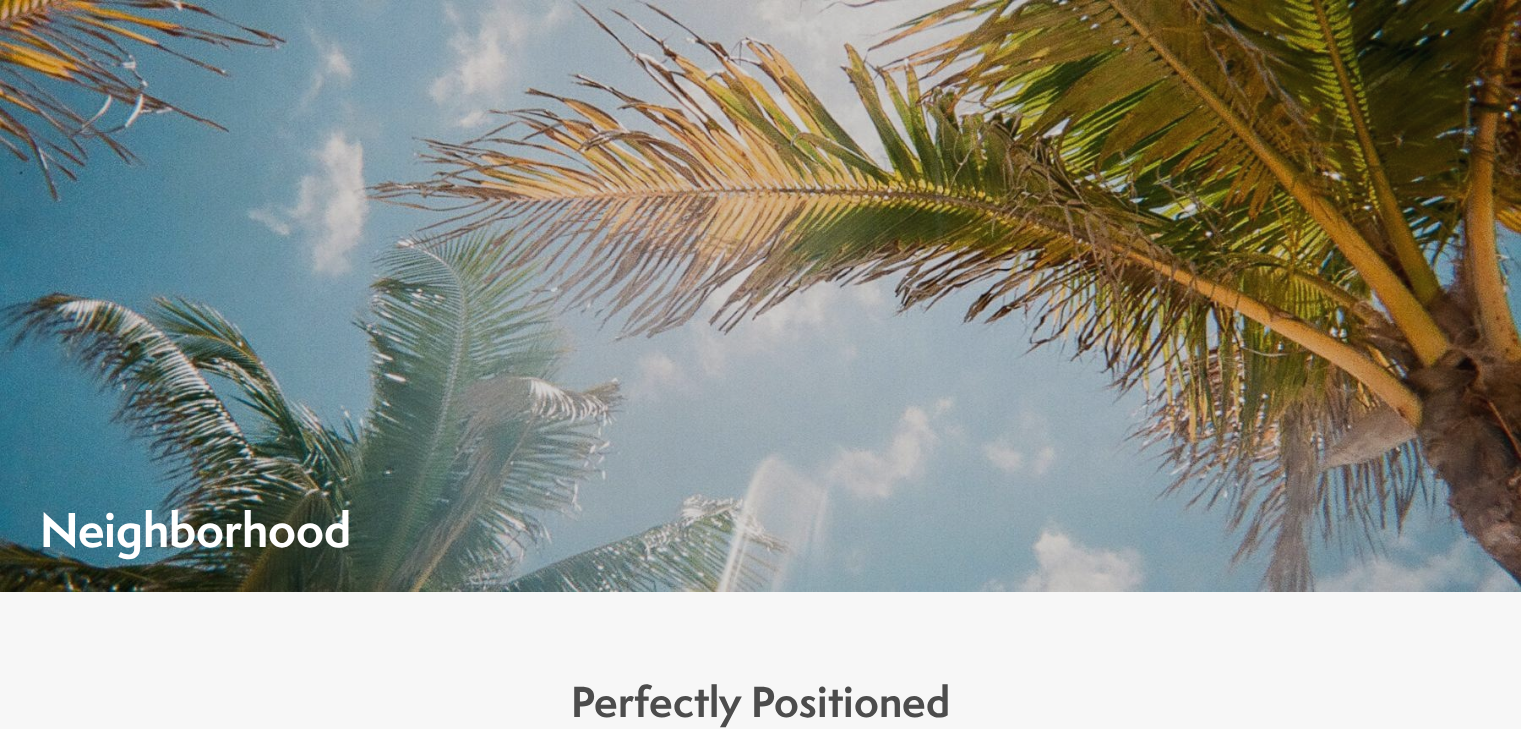 scroll, scrollTop: 0, scrollLeft: 0, axis: both 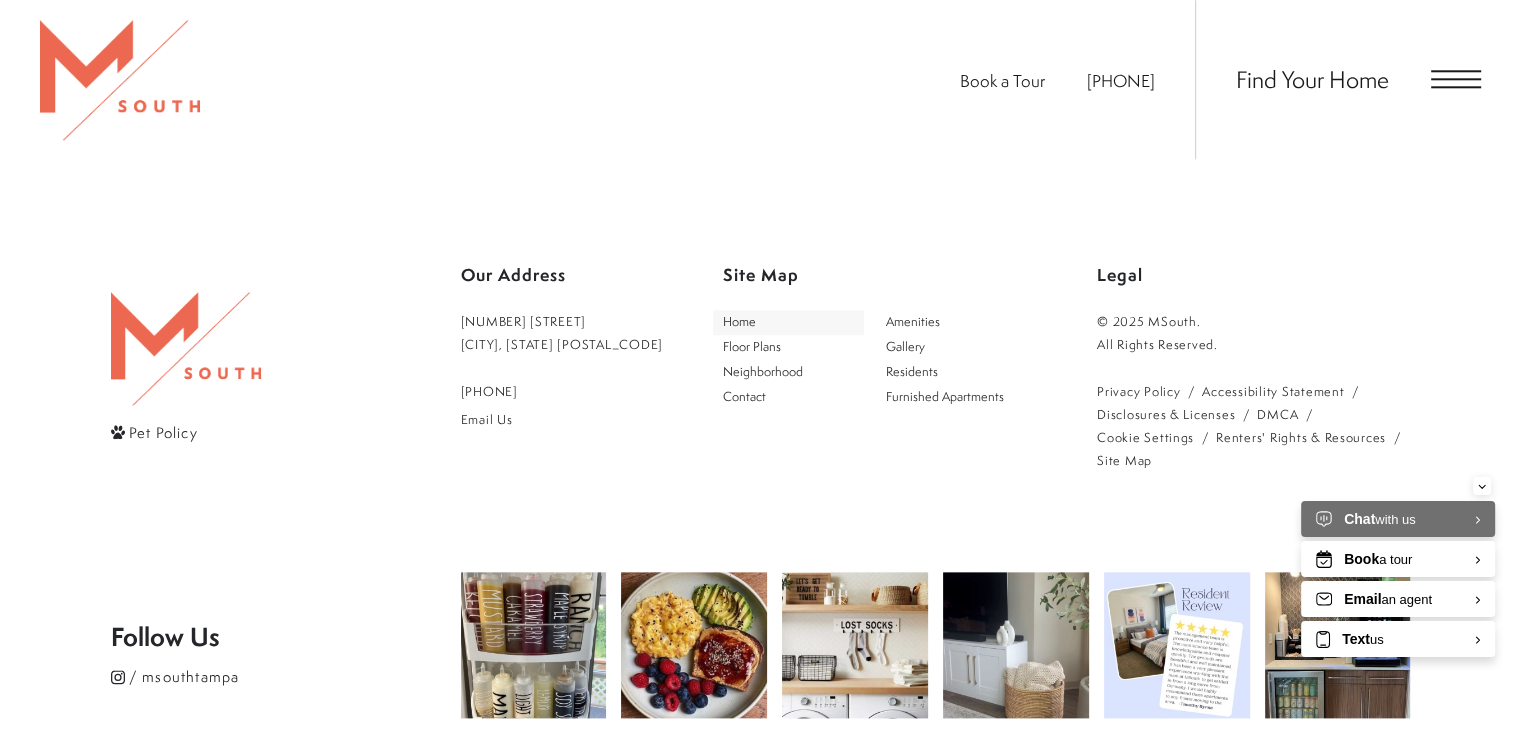 click on "Home" at bounding box center (788, 322) 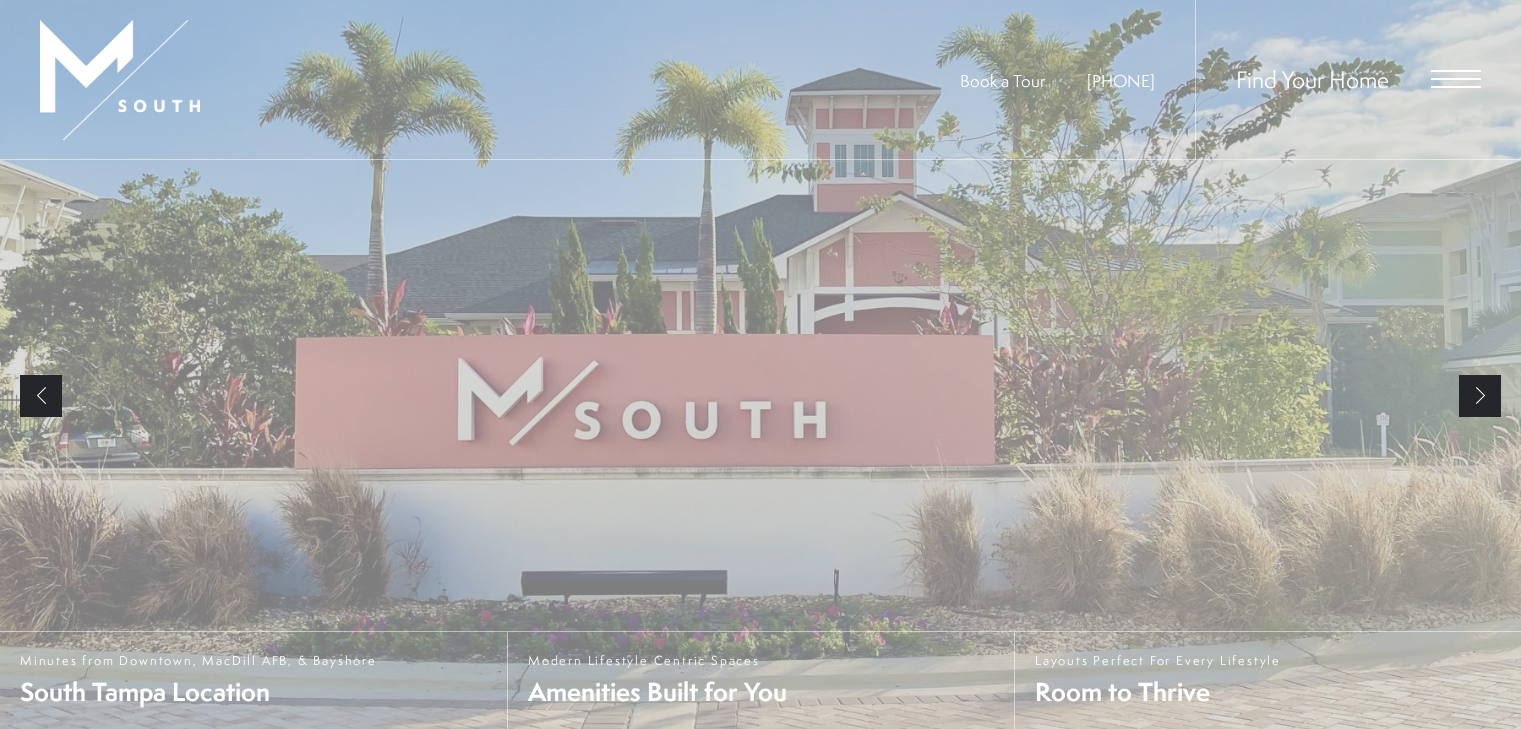 scroll, scrollTop: 0, scrollLeft: 0, axis: both 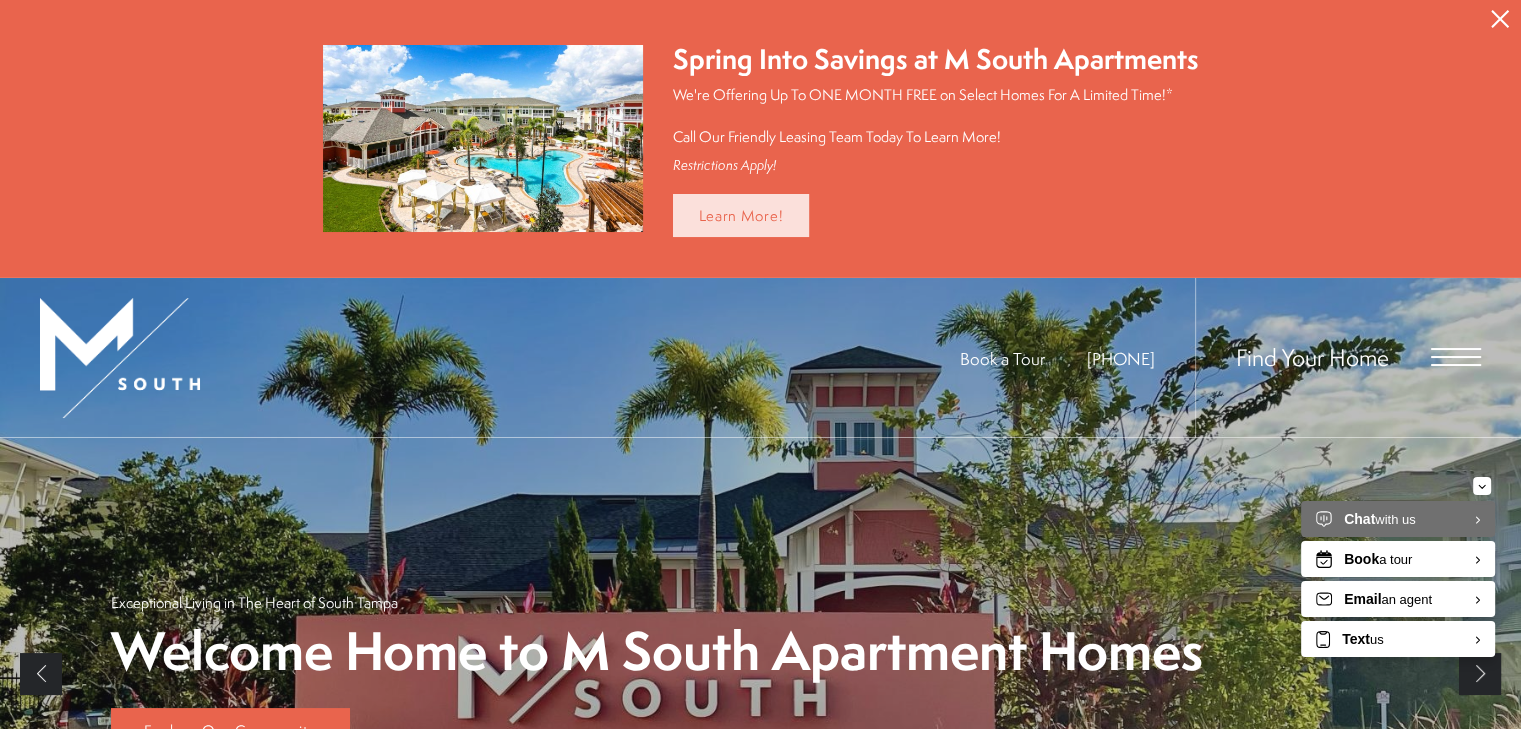 click on "Learn More!" at bounding box center (741, 215) 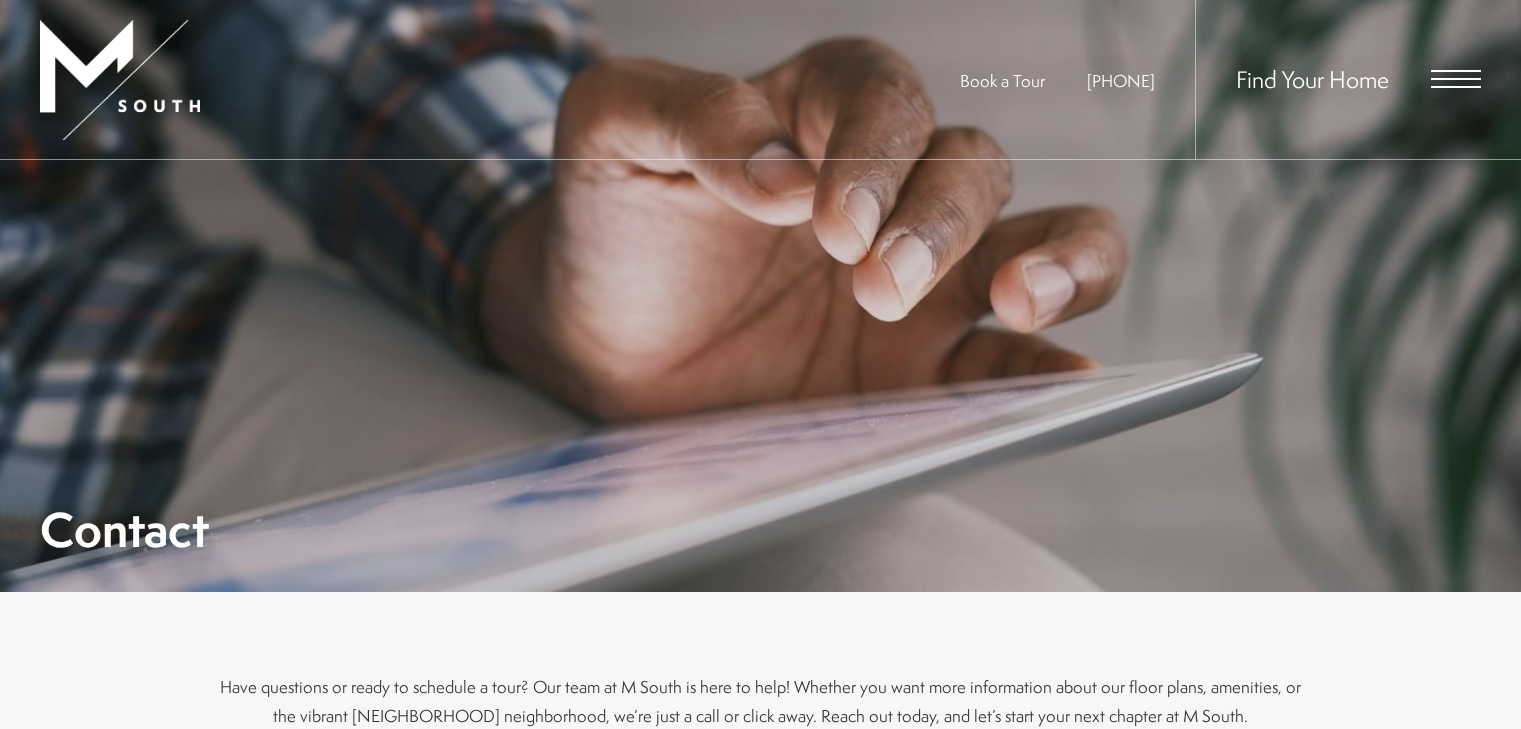 scroll, scrollTop: 0, scrollLeft: 0, axis: both 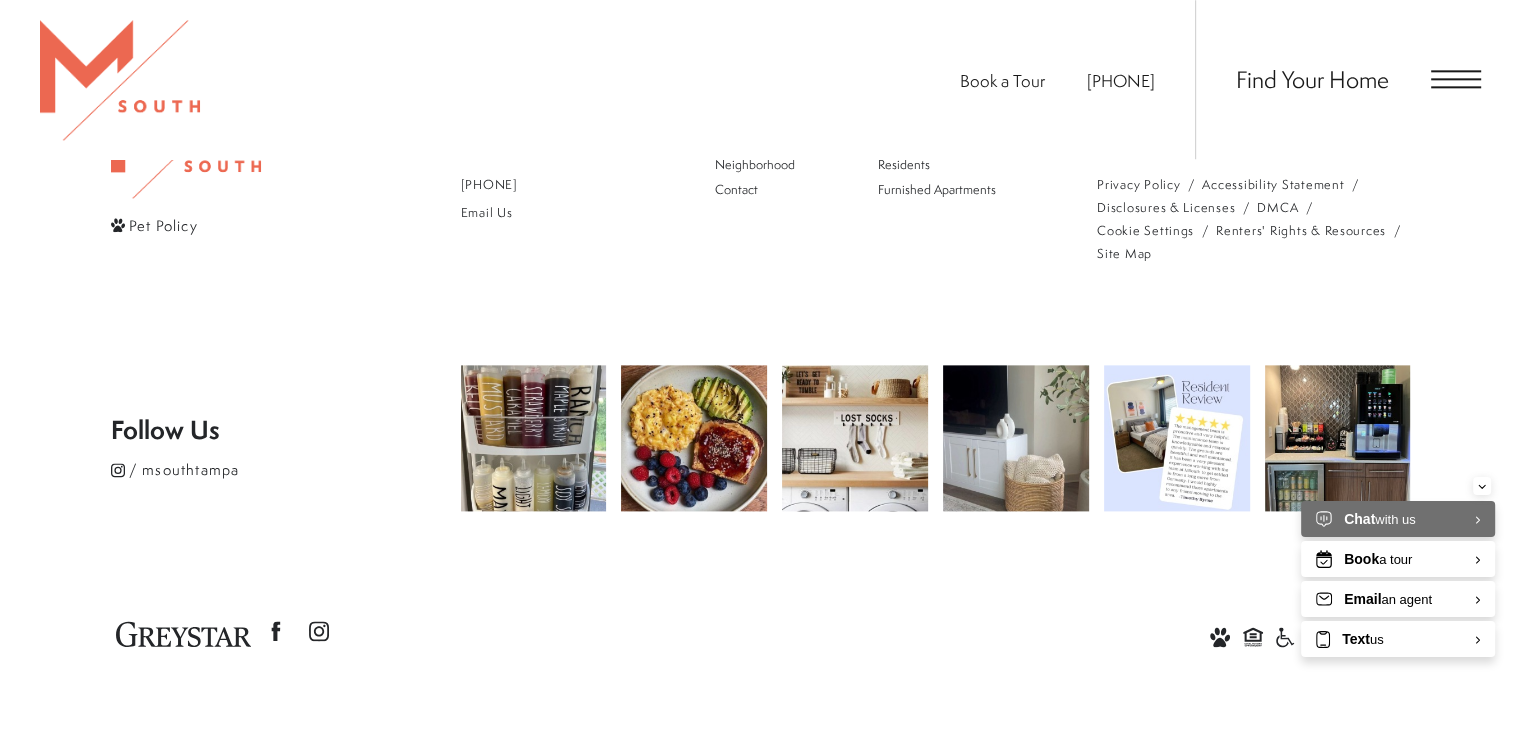 click on "Pet Policy" at bounding box center [163, 224] 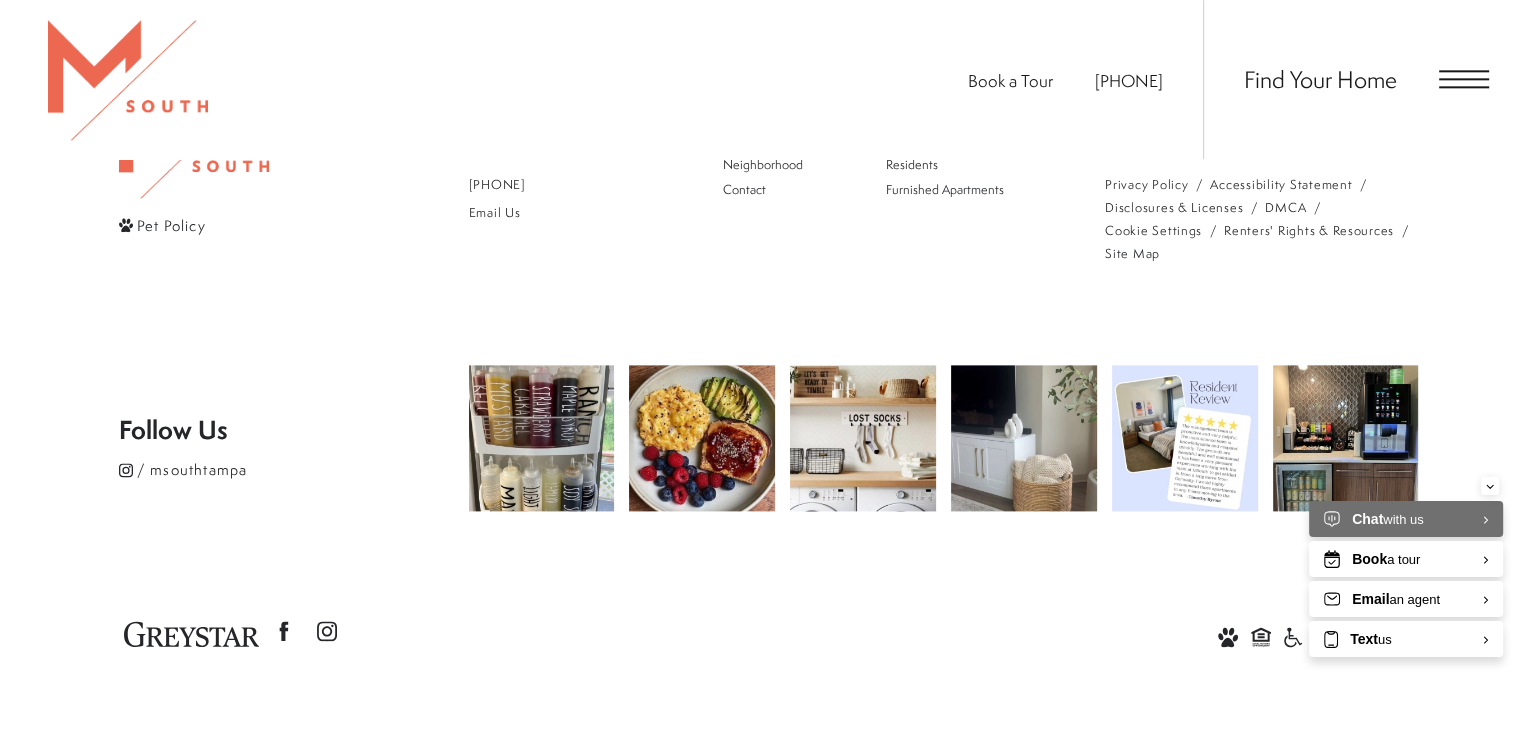 scroll, scrollTop: 0, scrollLeft: 0, axis: both 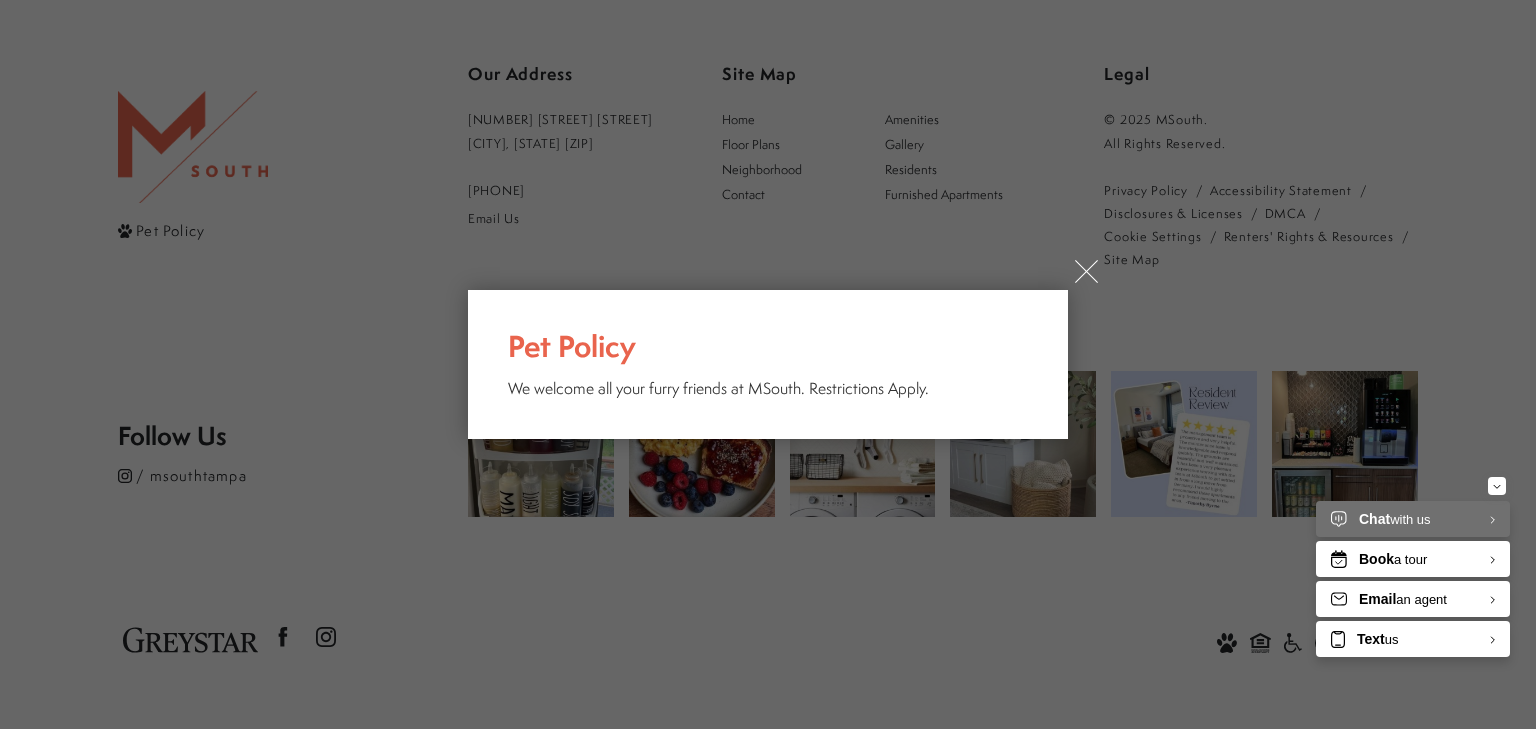 click on "×" at bounding box center (1086, 271) 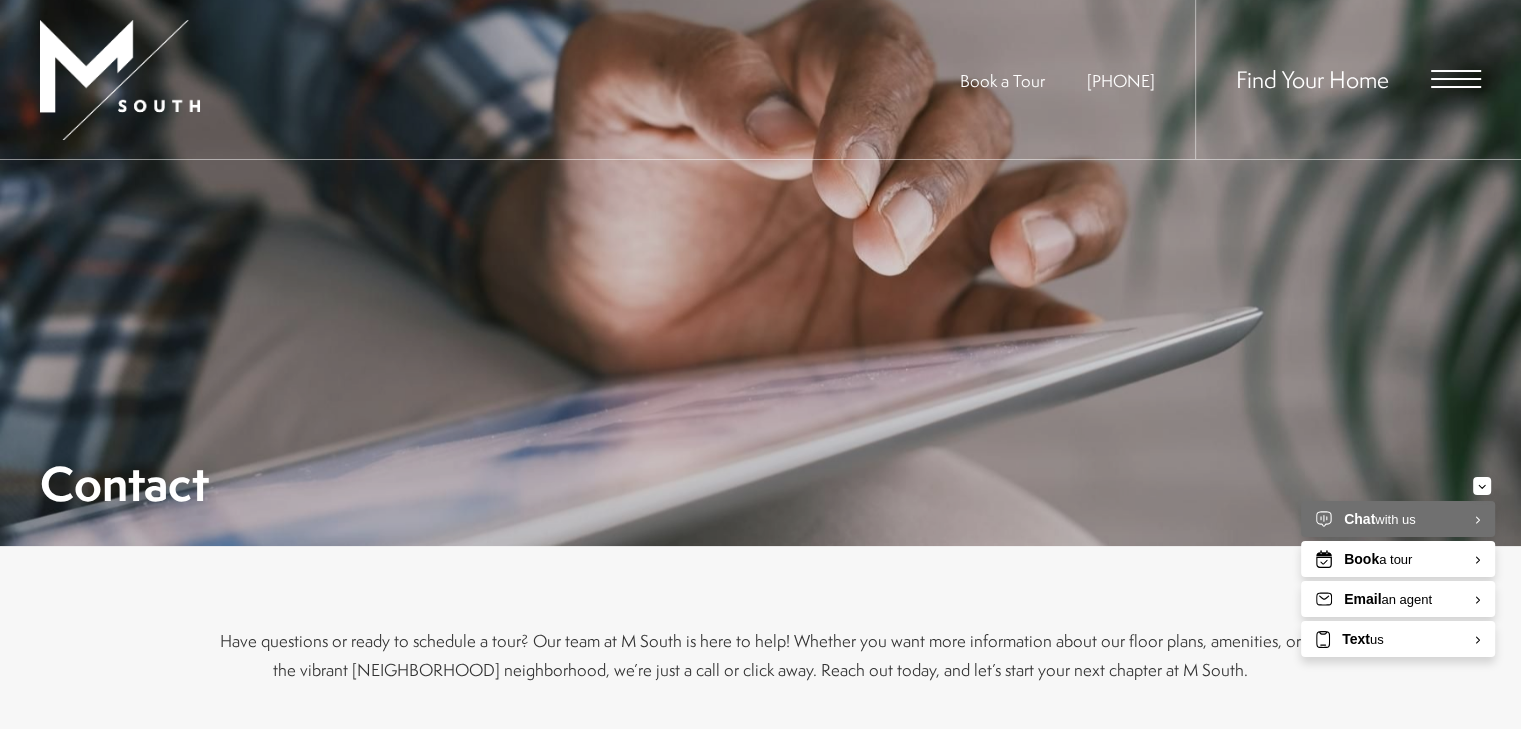 scroll, scrollTop: 0, scrollLeft: 0, axis: both 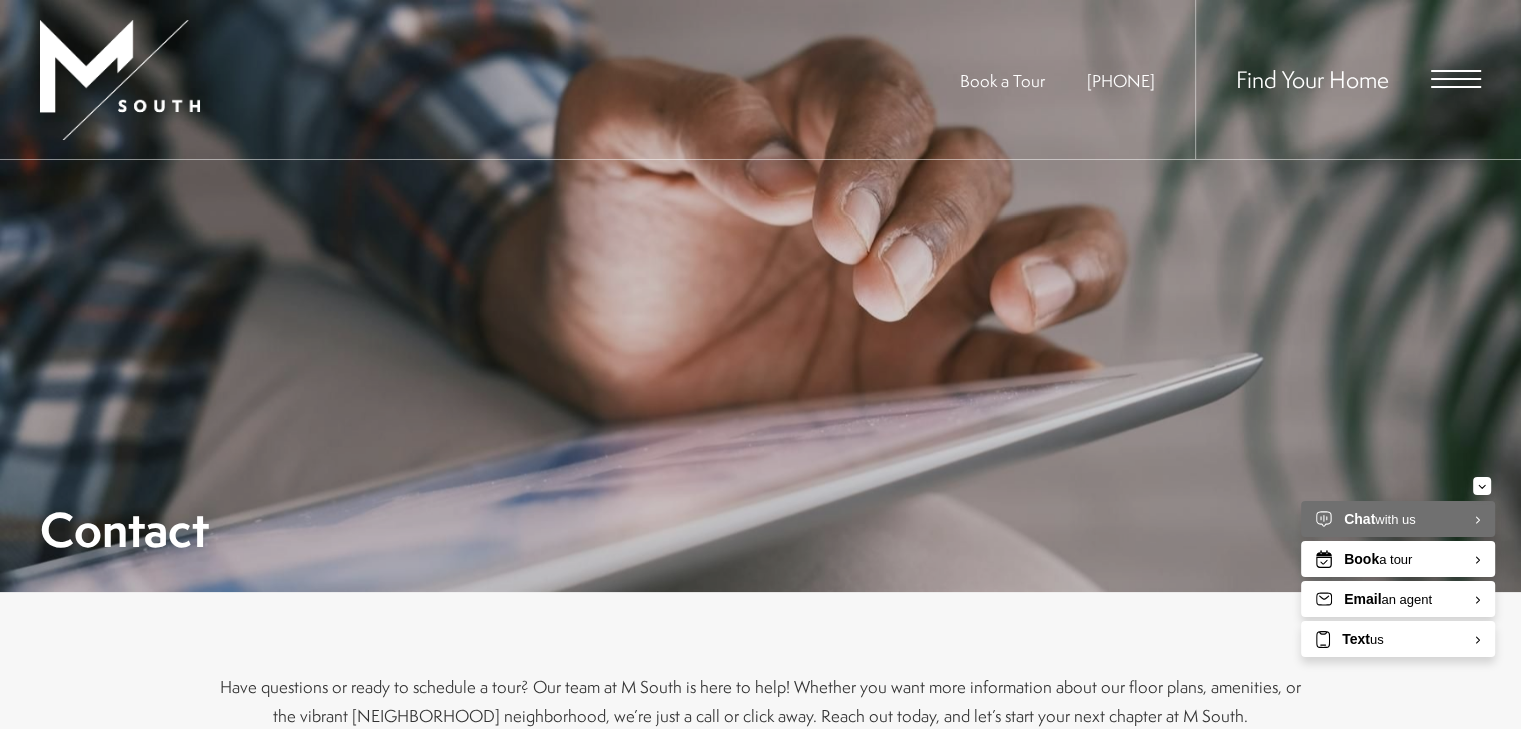 click on "Find Your Home" at bounding box center (1312, 79) 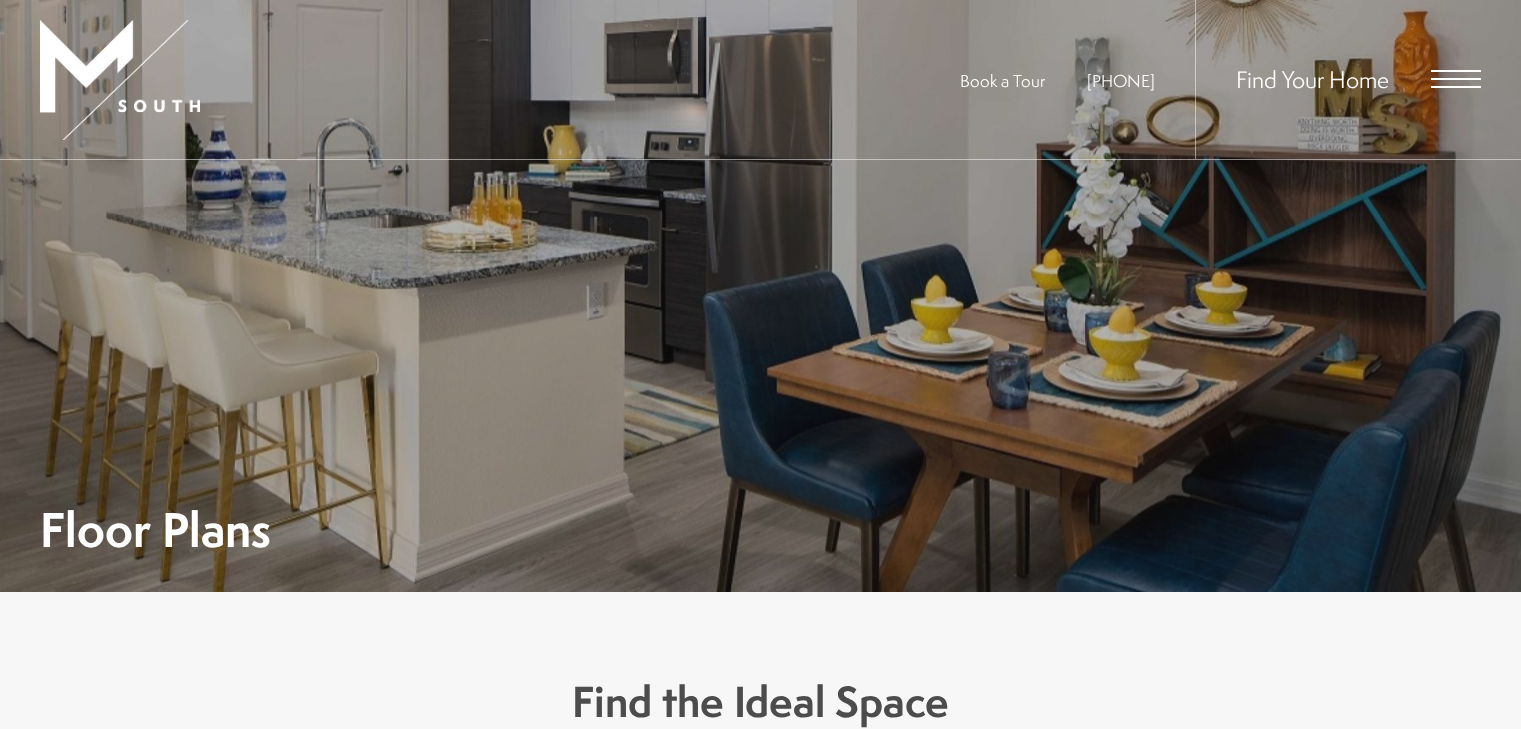 scroll, scrollTop: 0, scrollLeft: 0, axis: both 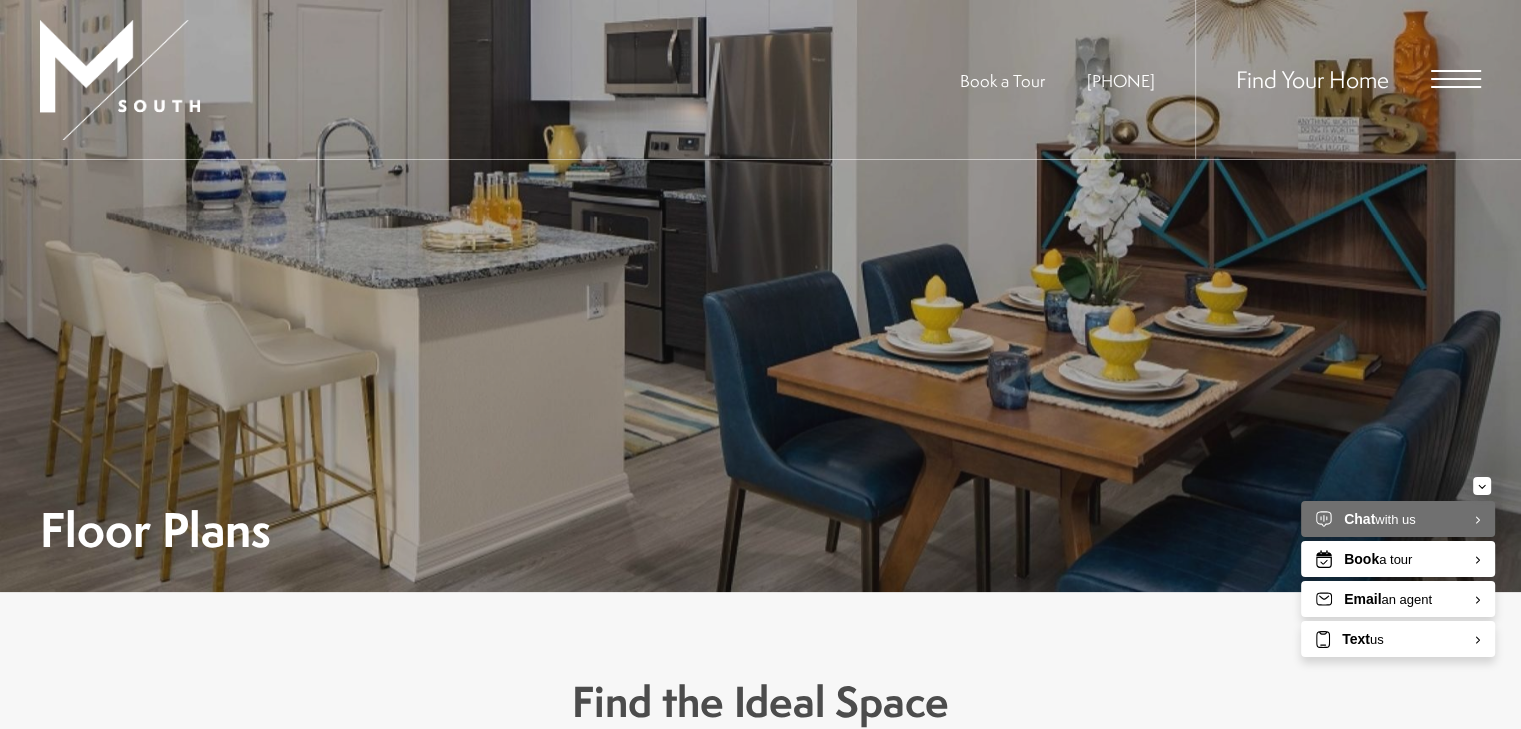 click at bounding box center (1456, 79) 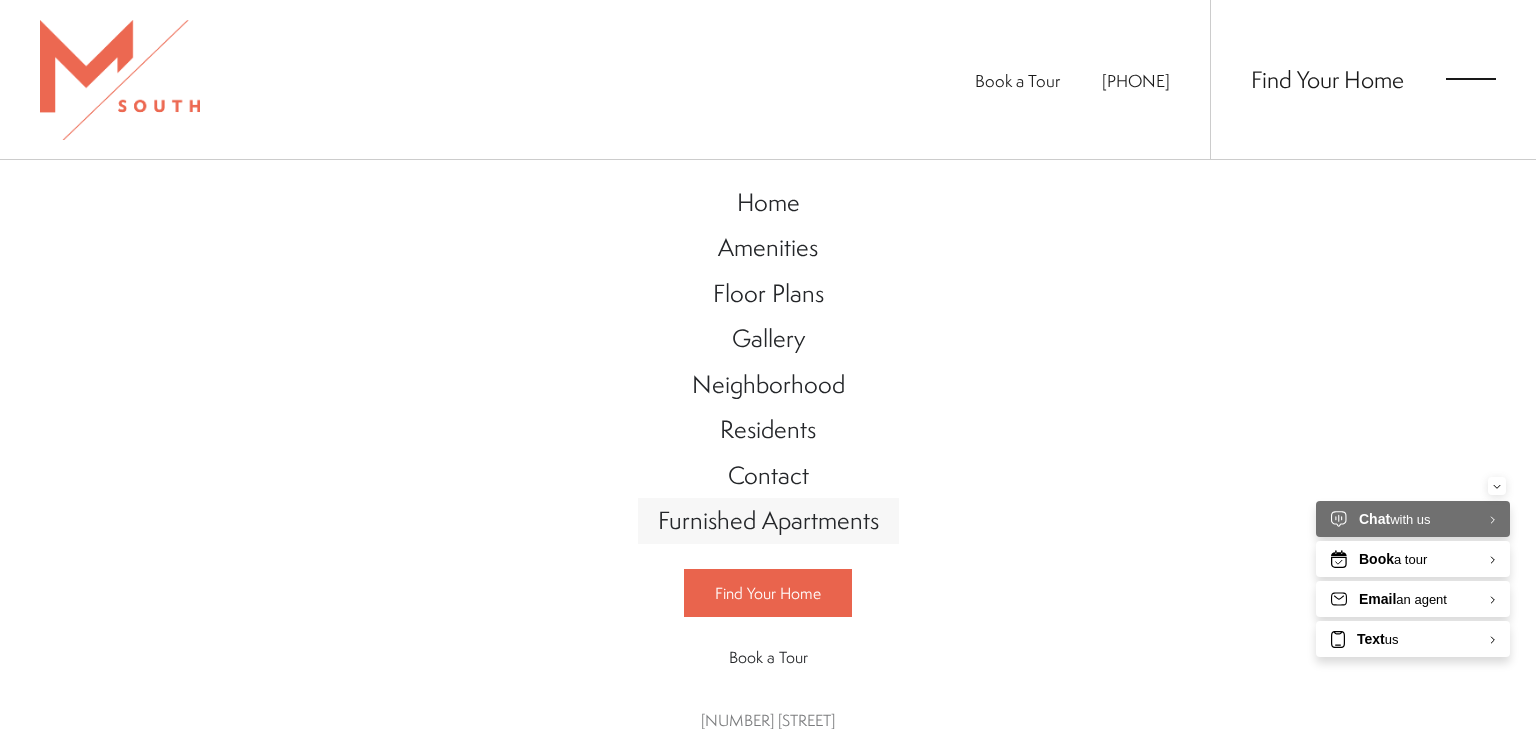 click on "Furnished Apartments" at bounding box center [768, 520] 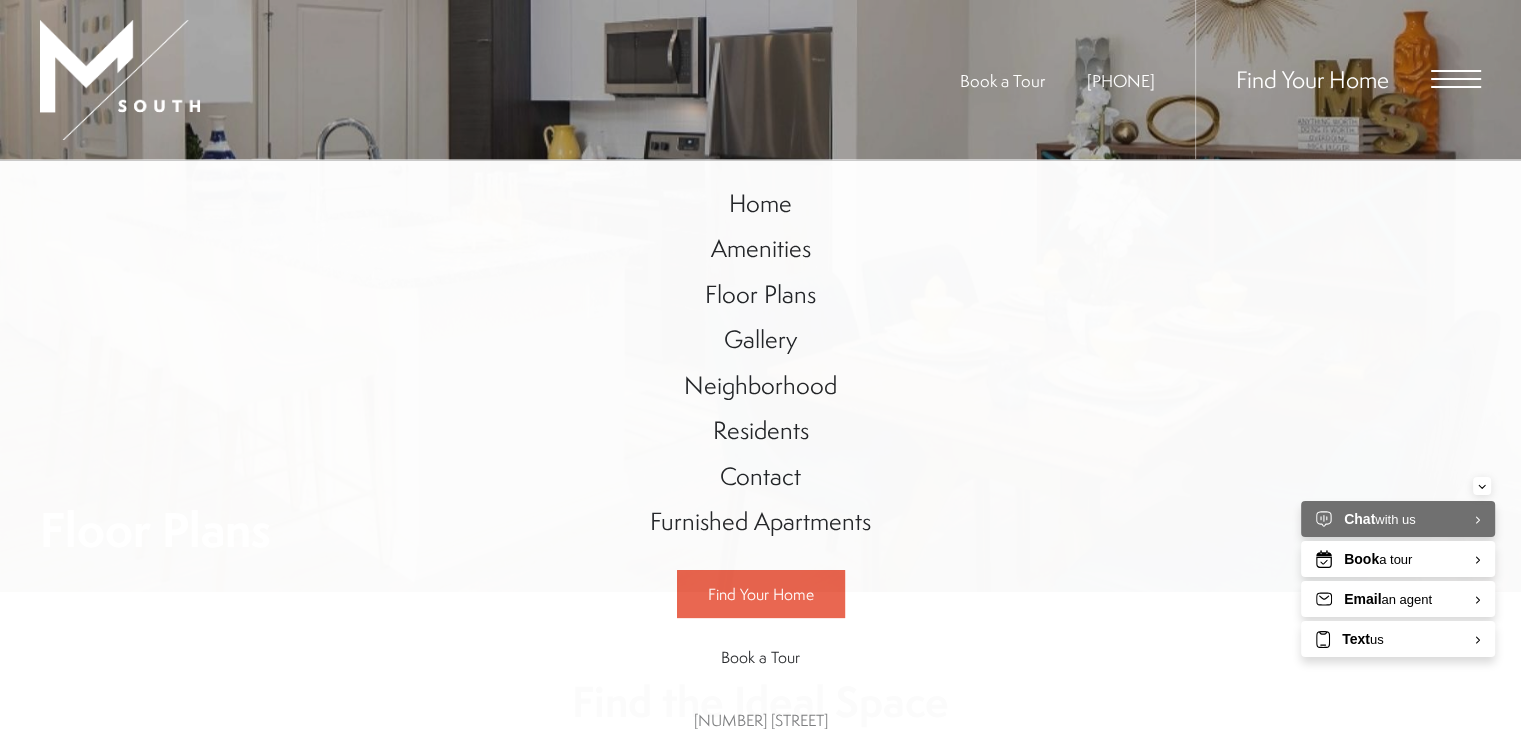 click on "Find Your Home" at bounding box center [1338, 79] 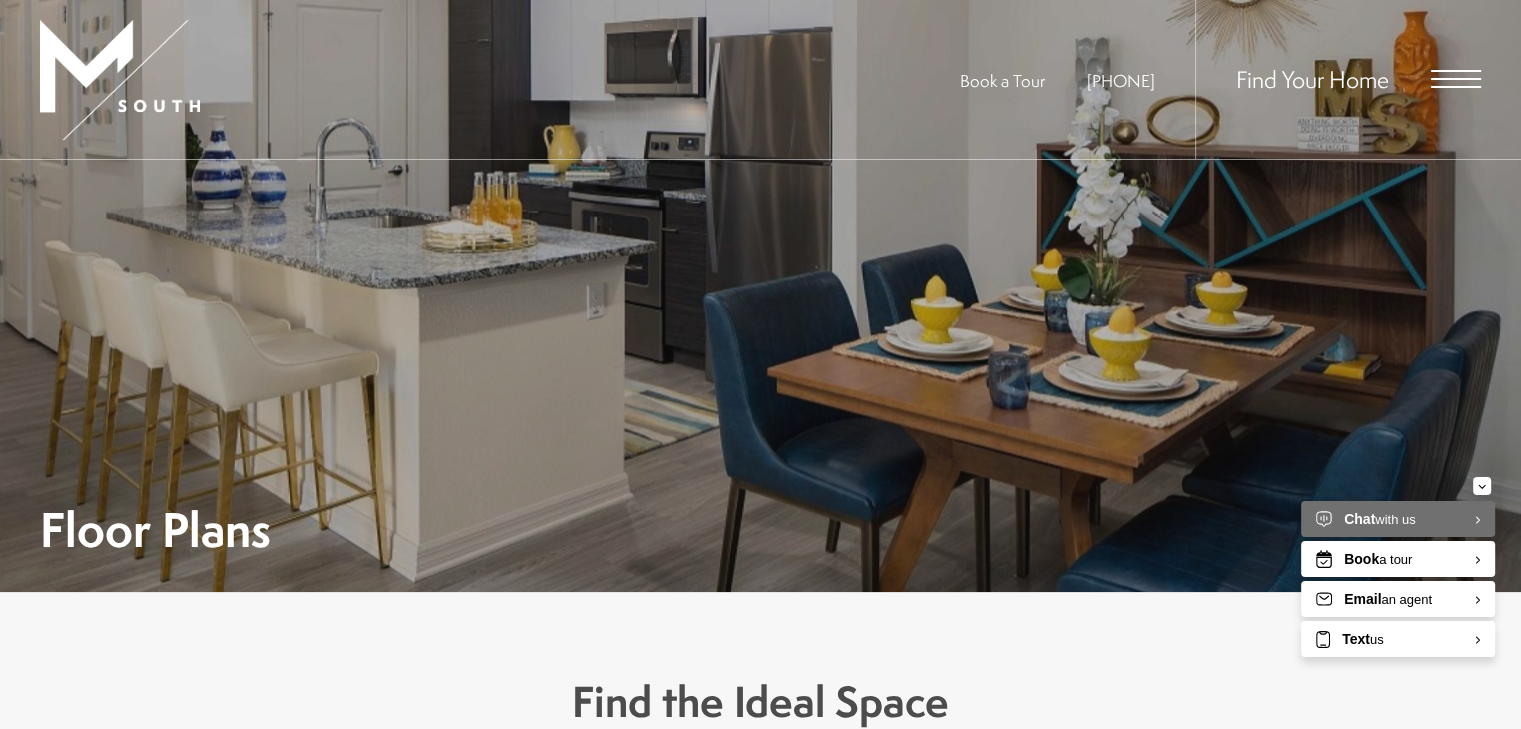 click on "Find Your Home" at bounding box center (1338, 79) 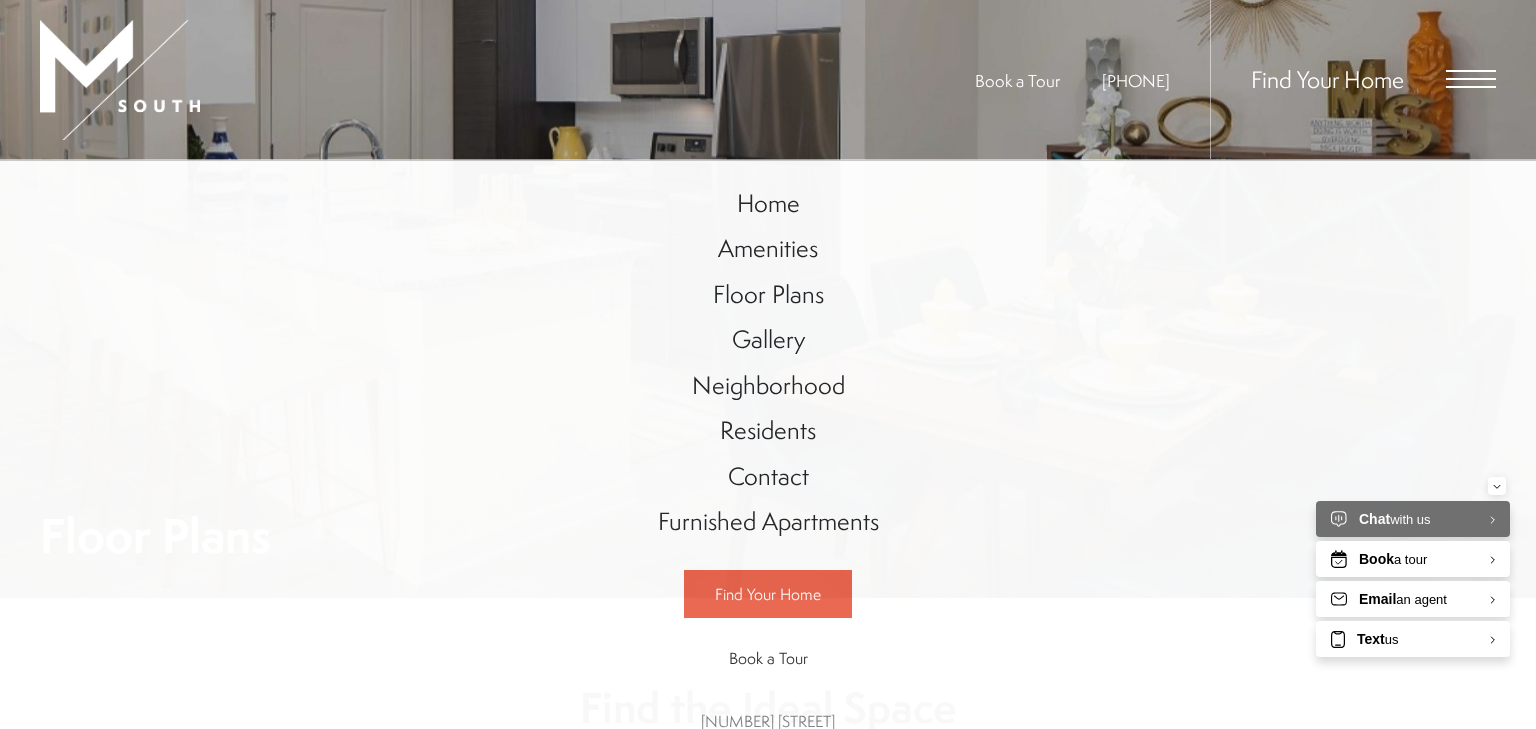 click on "Find Your Home" at bounding box center [1327, 79] 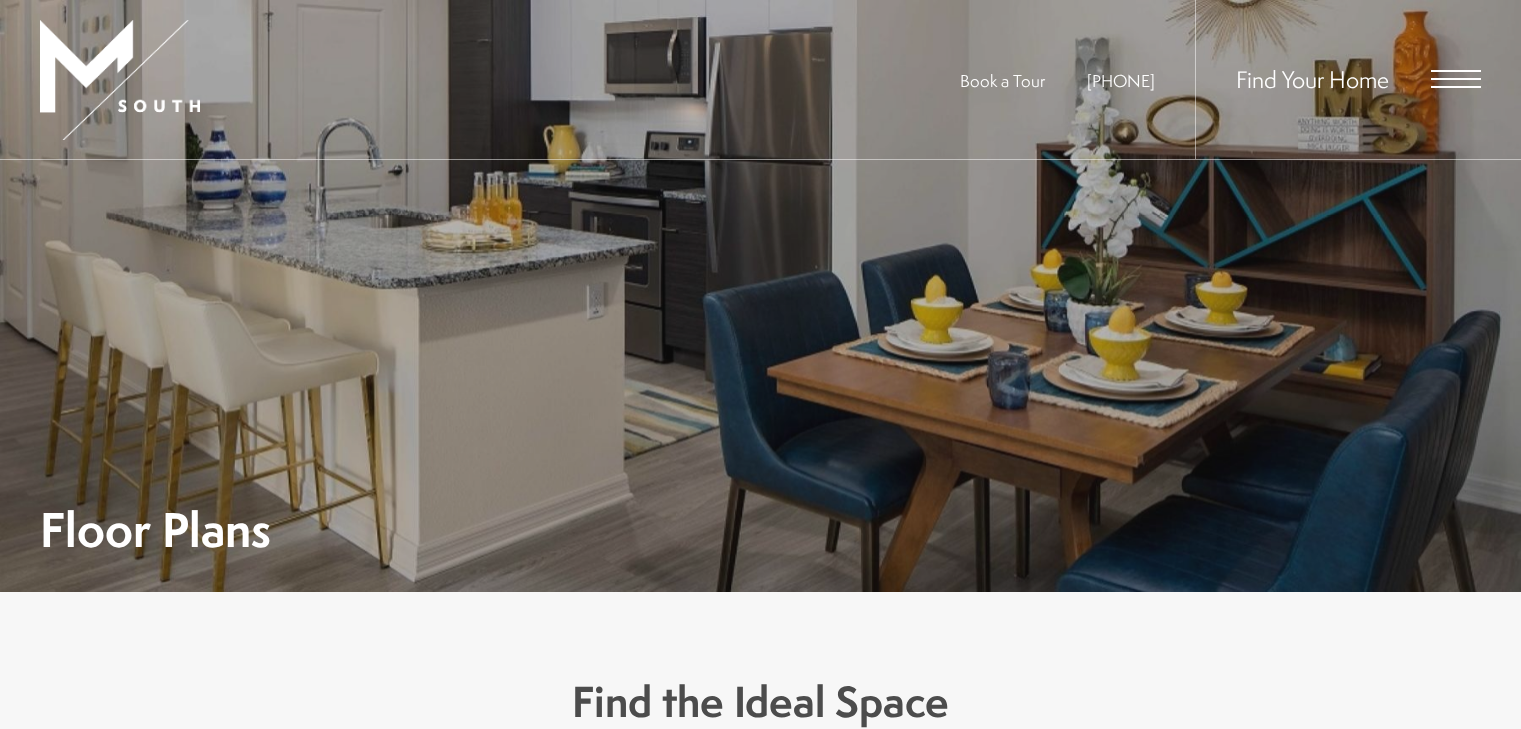 scroll, scrollTop: 0, scrollLeft: 0, axis: both 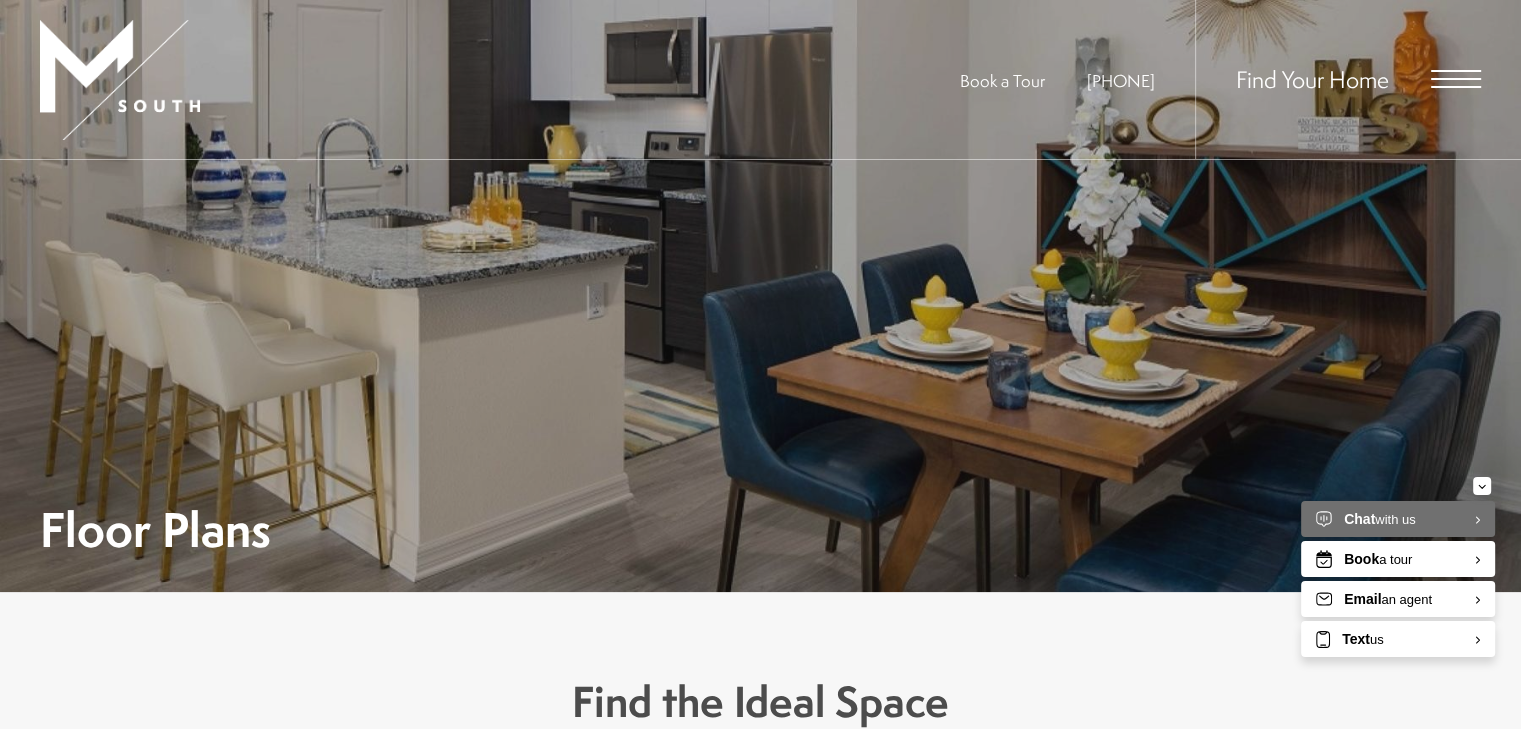 click on "Find Your Home" at bounding box center [1312, 79] 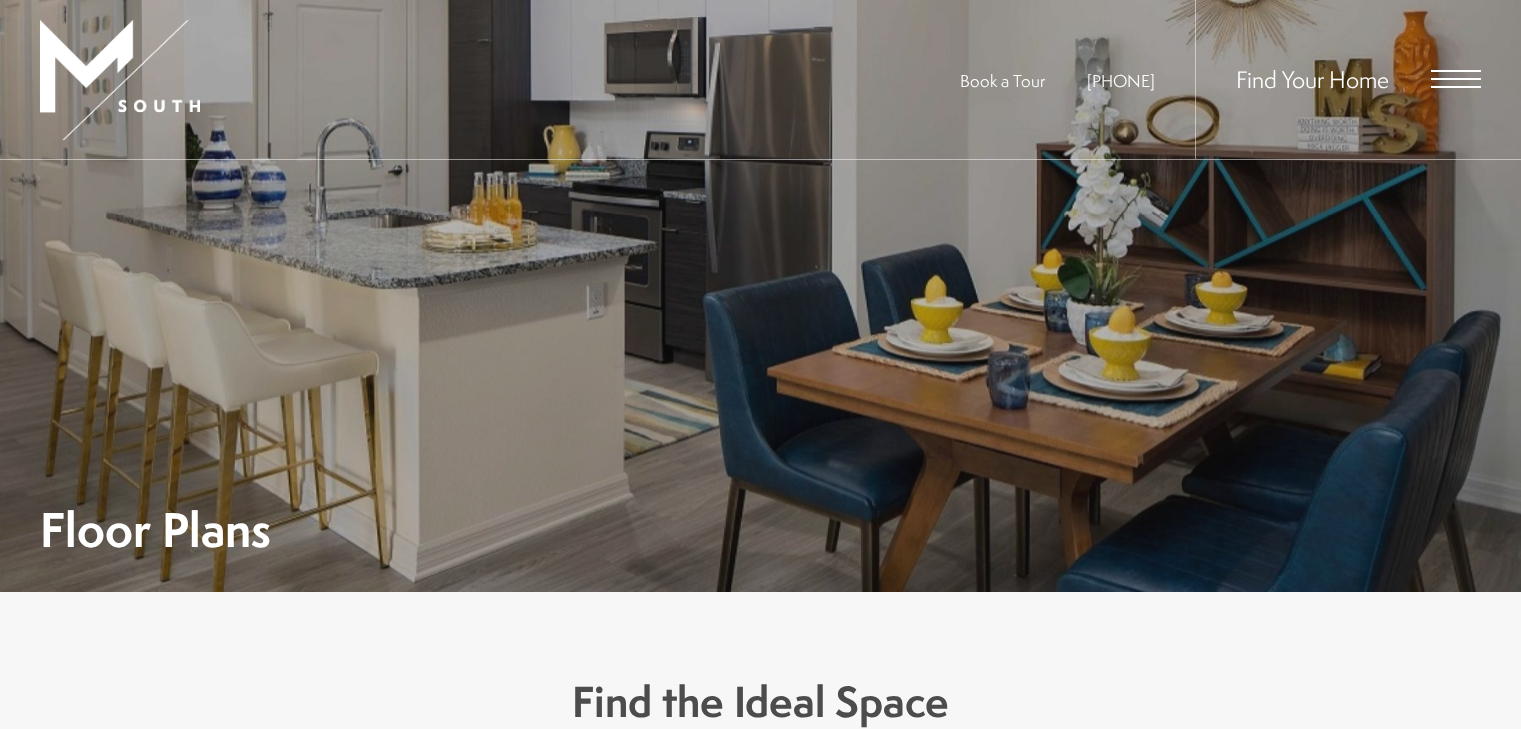 scroll, scrollTop: 0, scrollLeft: 0, axis: both 